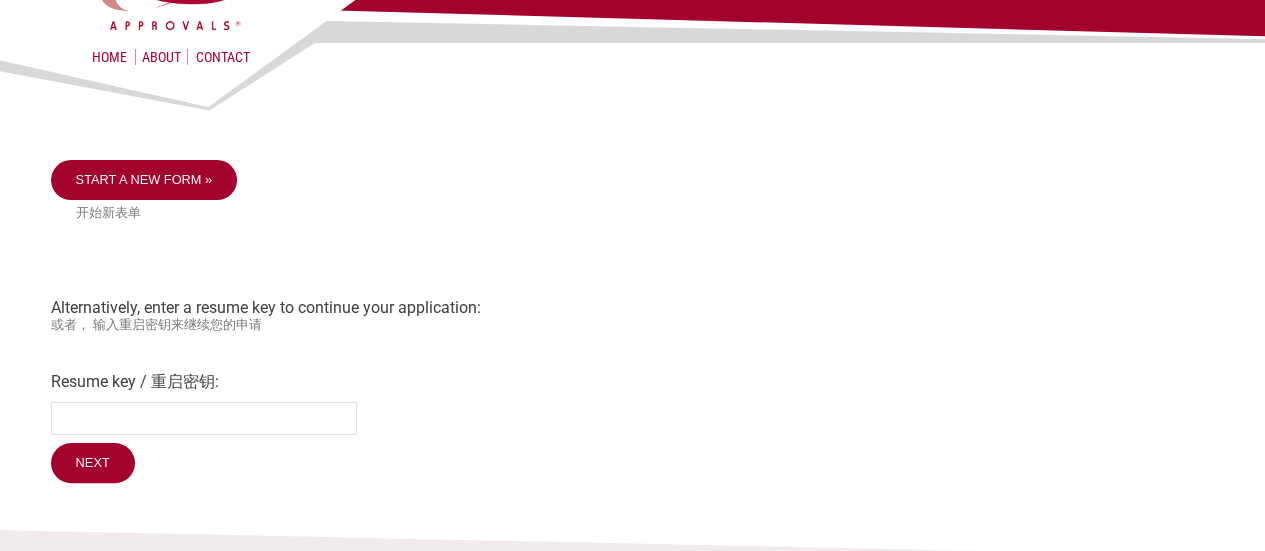 scroll, scrollTop: 200, scrollLeft: 0, axis: vertical 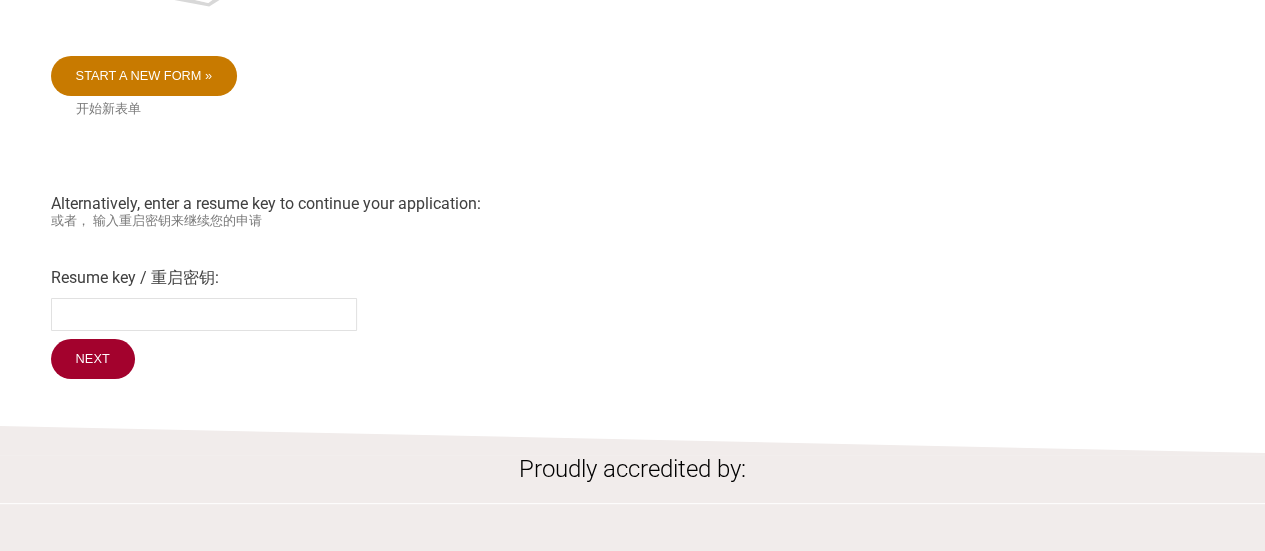 click on "Start a new form »" at bounding box center [144, 76] 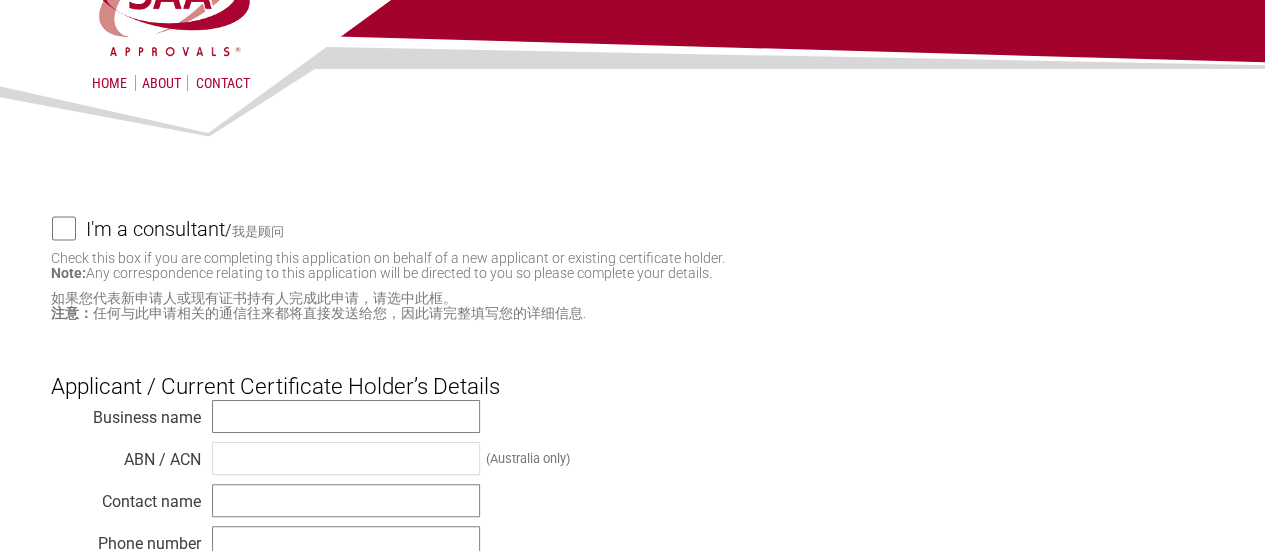 scroll, scrollTop: 100, scrollLeft: 0, axis: vertical 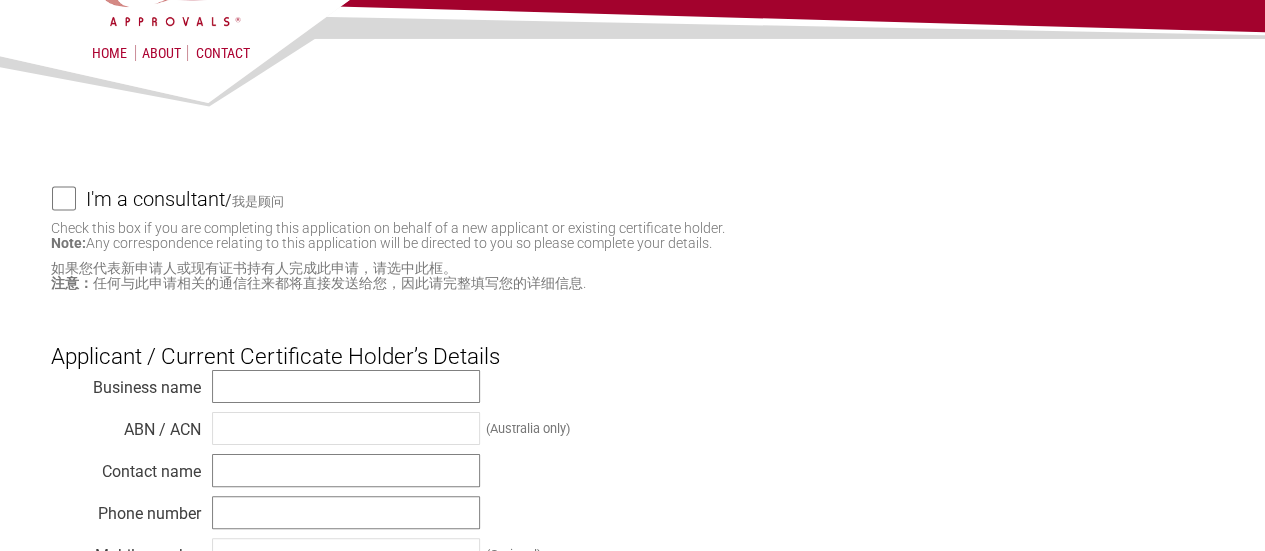 click on "I'm a consultant  /  我是顾问" at bounding box center (64, 198) 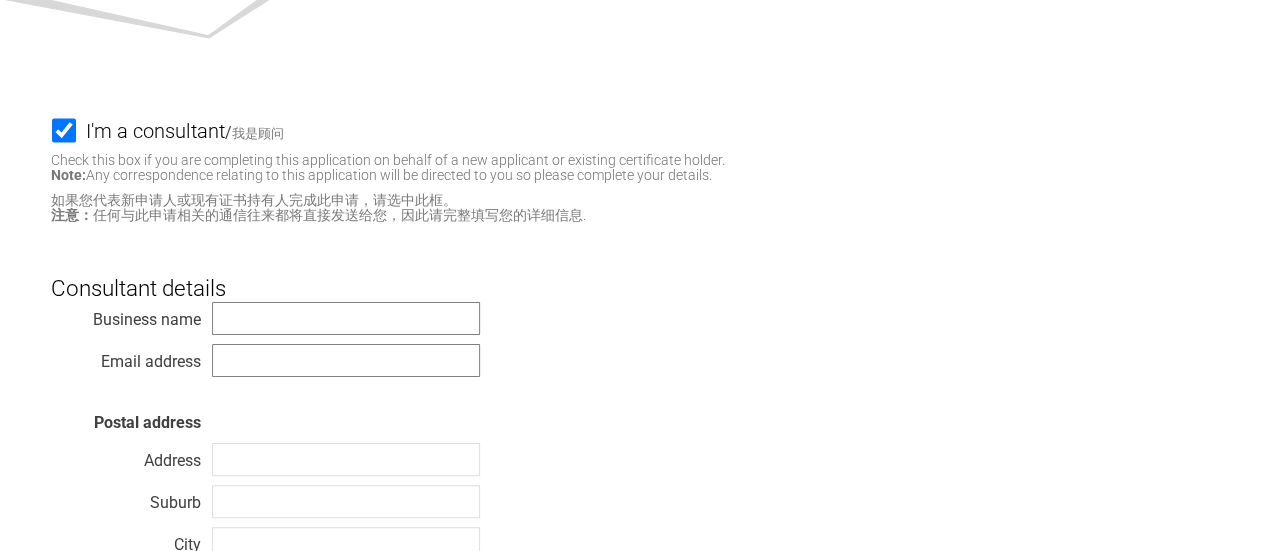 scroll, scrollTop: 200, scrollLeft: 0, axis: vertical 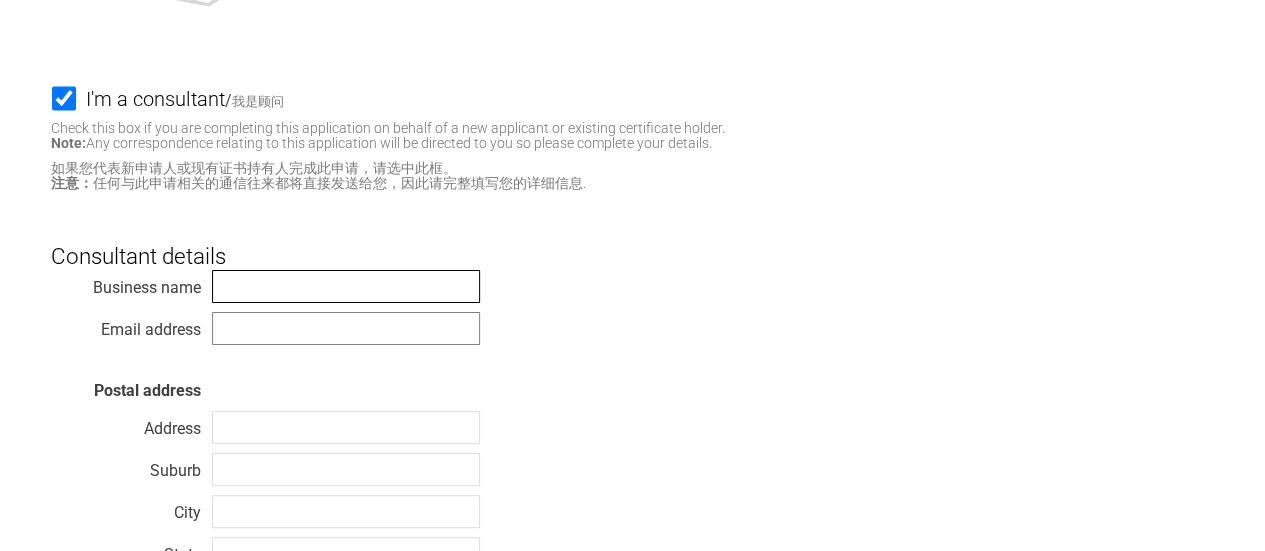 click at bounding box center (346, 286) 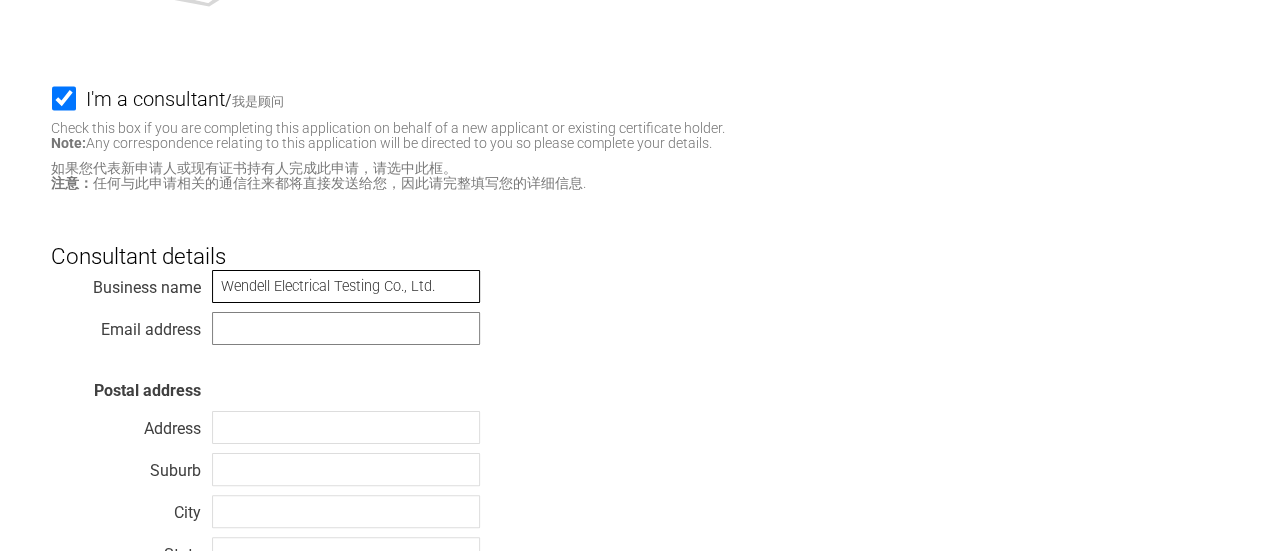 type on "[EMAIL]" 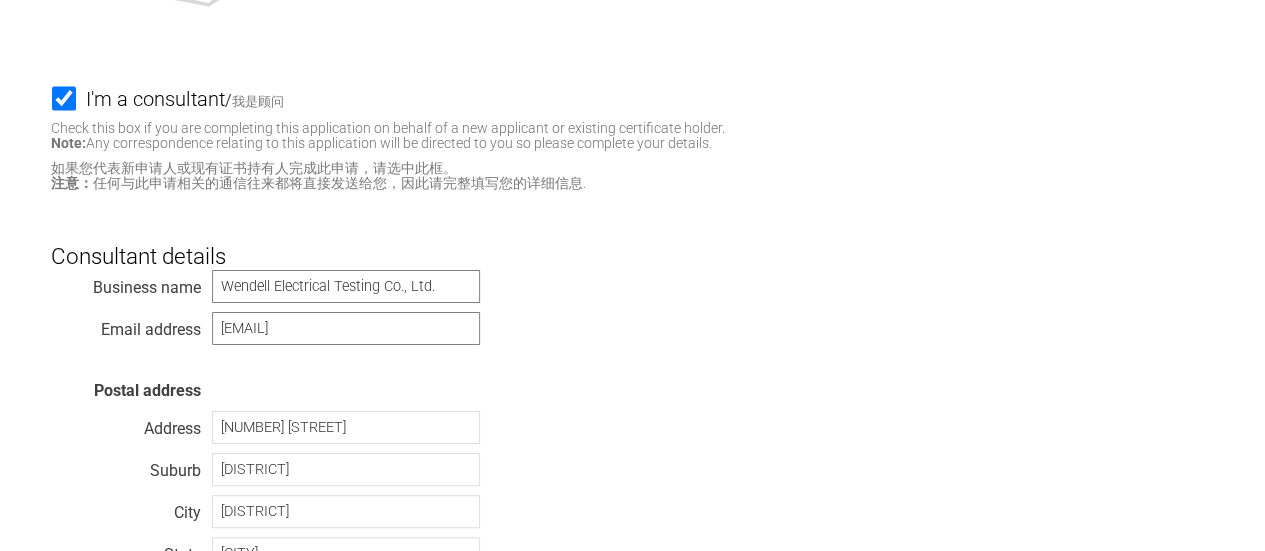 select on "Taiwan" 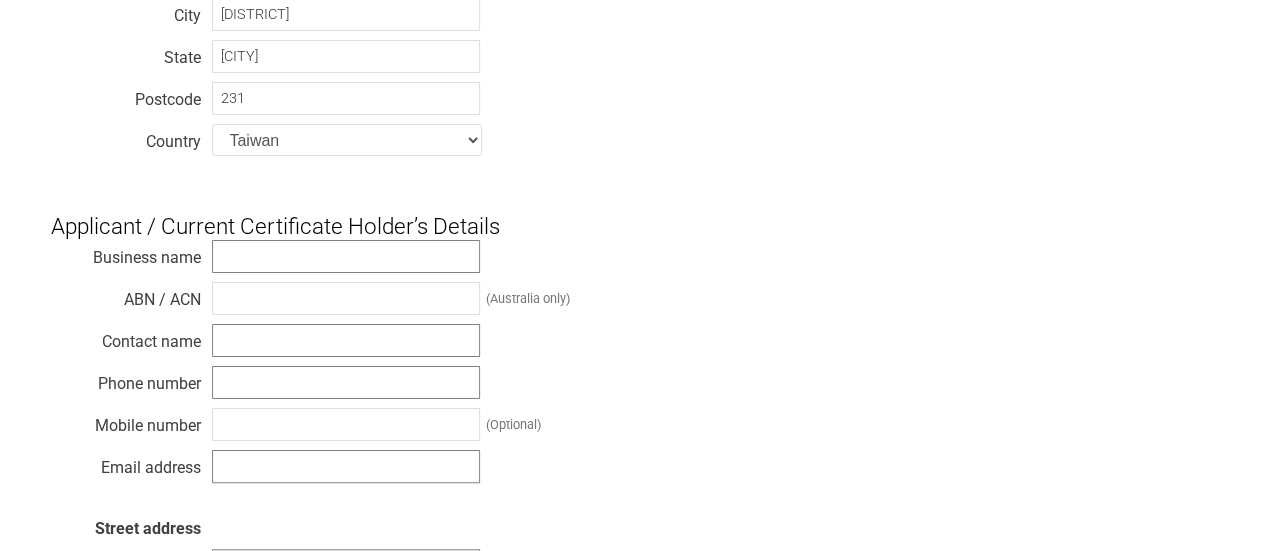 scroll, scrollTop: 700, scrollLeft: 0, axis: vertical 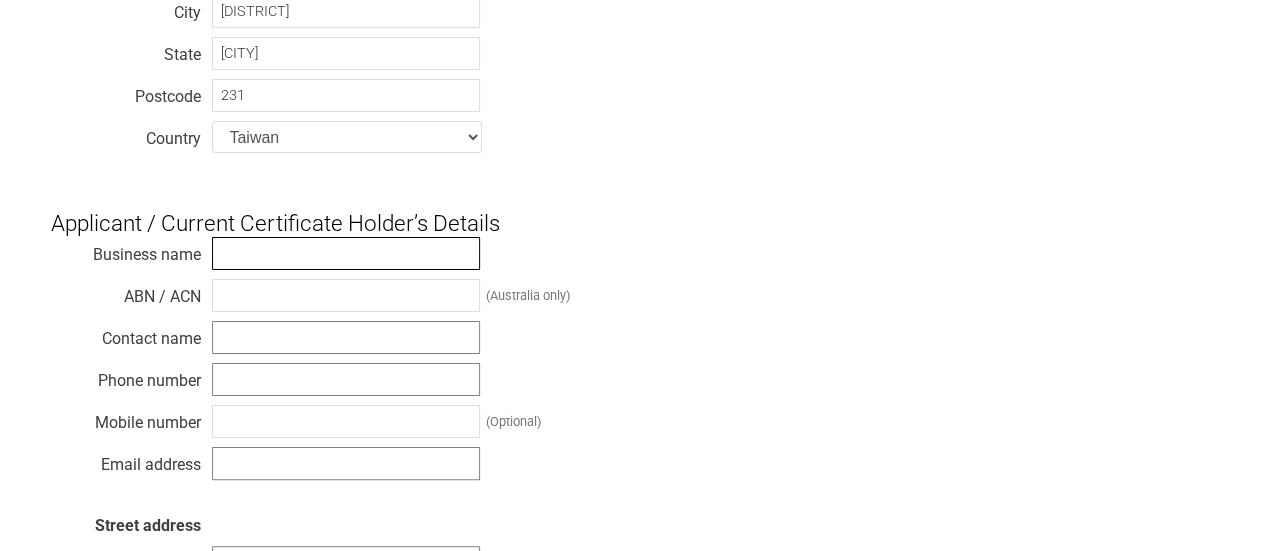 click at bounding box center (346, 253) 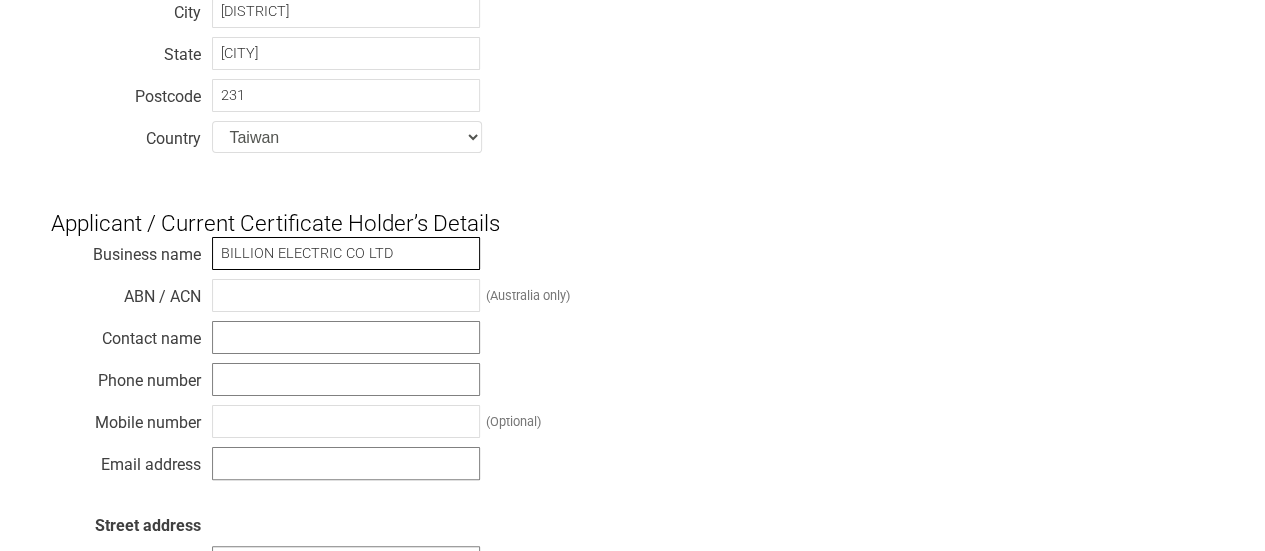 type on "BILLION ELECTRIC CO LTD" 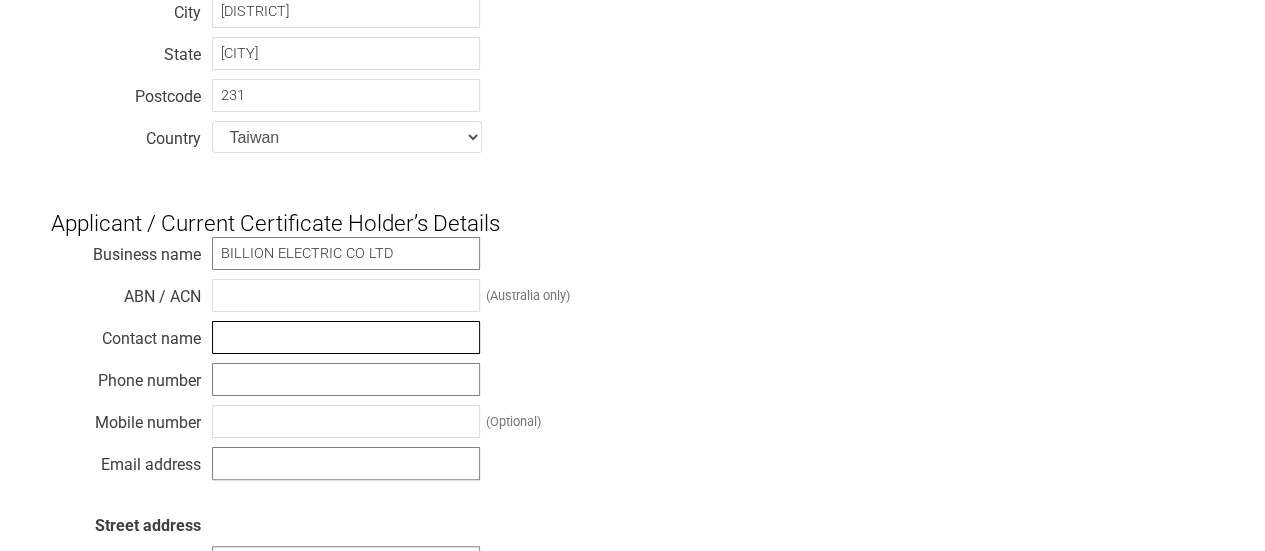 click at bounding box center (346, 337) 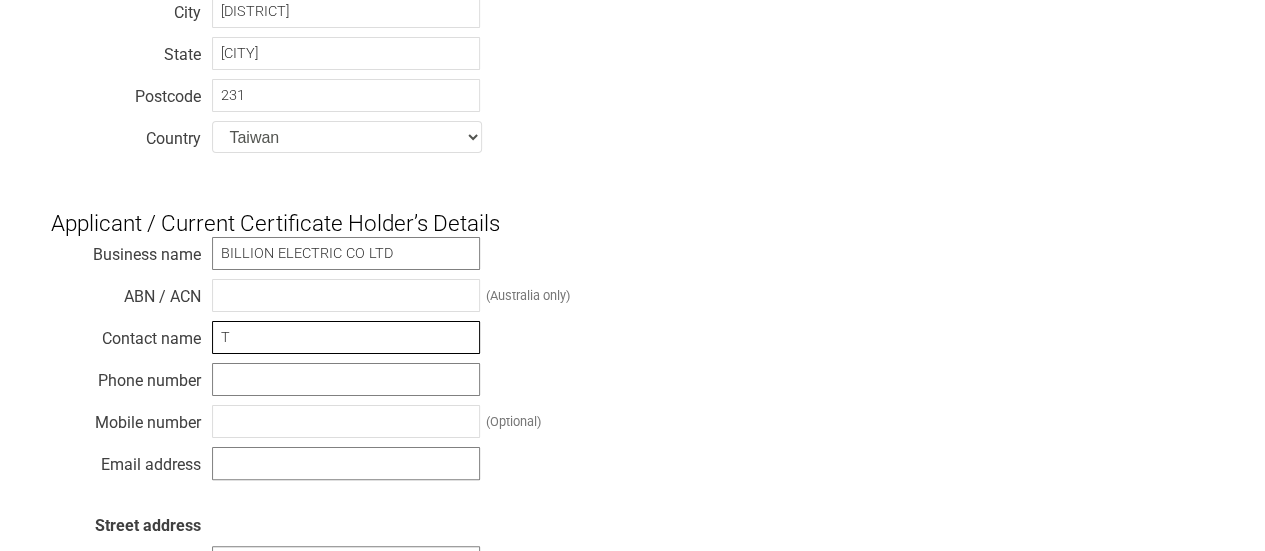 type on "[FIRST] [LAST]" 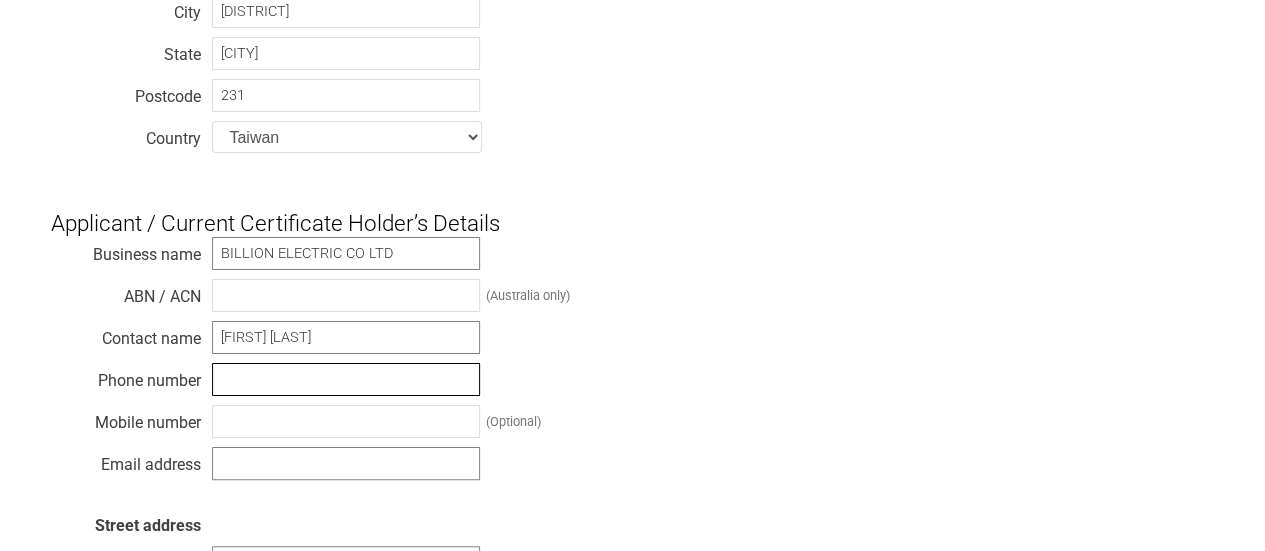 click at bounding box center [346, 379] 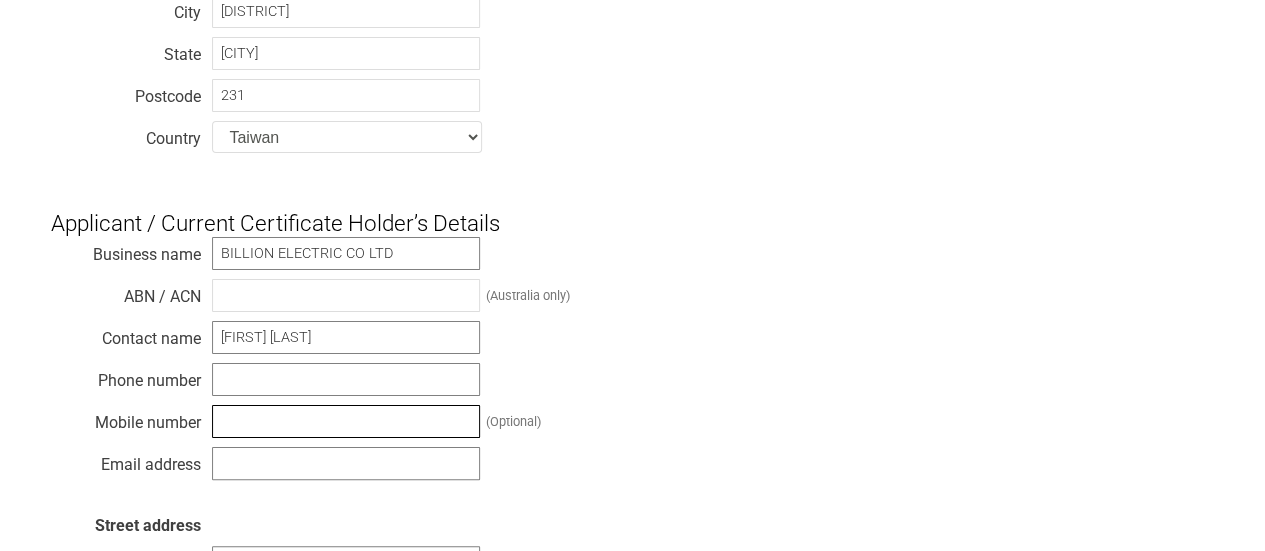 click at bounding box center [346, 421] 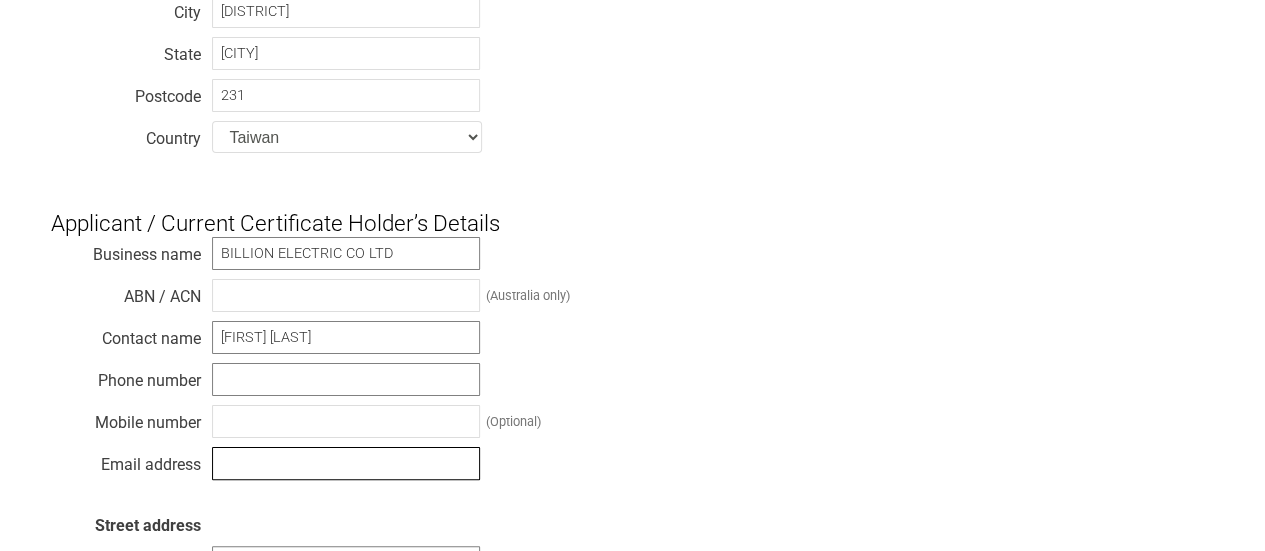 click at bounding box center [346, 463] 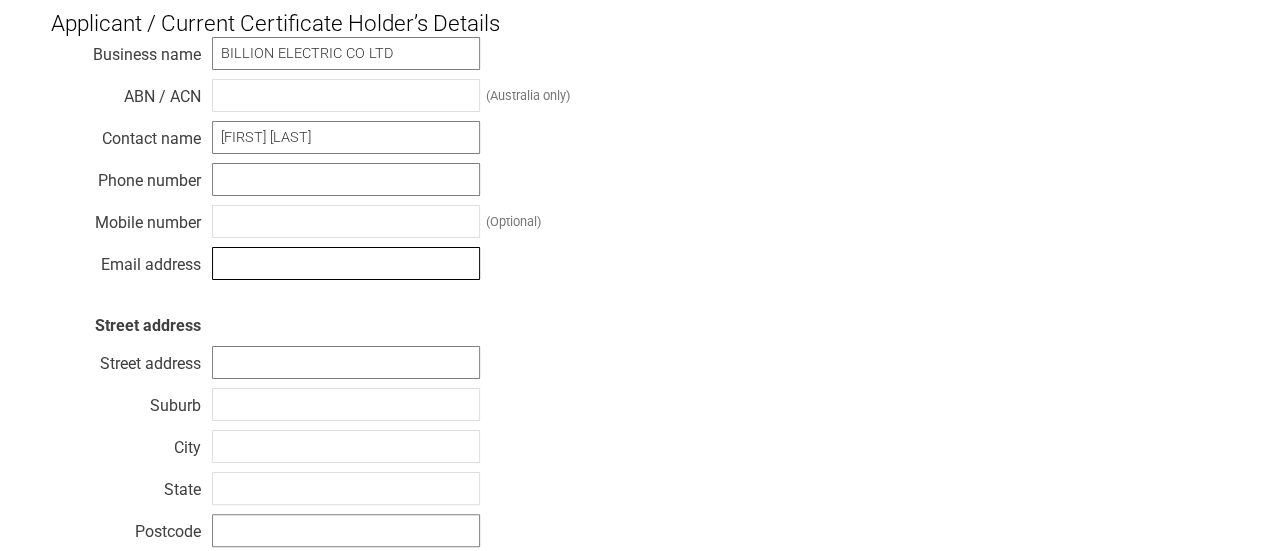 scroll, scrollTop: 1100, scrollLeft: 0, axis: vertical 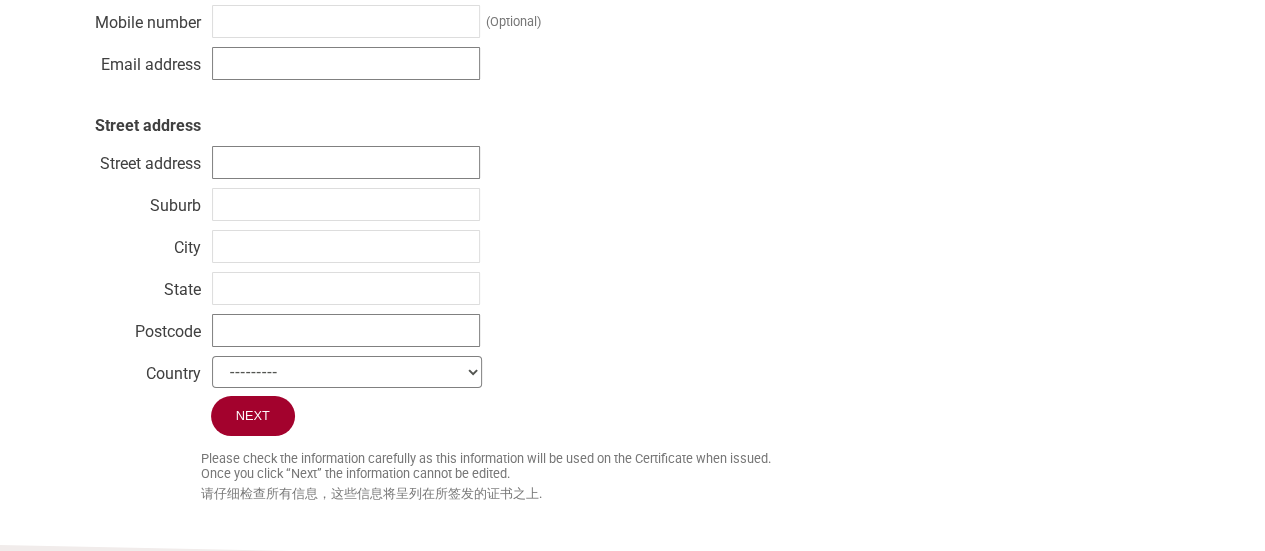 click on "Business name BILLION ELECTRIC CO LTD
ABN / ACN (Australia only)
Contact name [FIRST] [LAST]
Phone number
Mobile number (Optional)
Email address [EMAIL]
Street address
Street address [NUMBER] [STREET]
Suburb [DISTRICT]
City [CITY]
State [STATE]
Postcode [POSTCODE]
Country
---------
Afghanistan
Albania
Algeria
American Samoa
Andorra
Angola
Anguilla
Antarctica
Antigua and Barbuda
Argentina
Armenia
Aruba
Australia
Austria
Azerbaijan
Bahamas
Bahrain
Bangladesh
Barbados
Belarus
Belgium
Belize
Benin
Bermuda
Bhutan
Bolivia
Bosnia and Herzegovina
Botswana
Bouvet Island
Brazil
British Indian Ocean Territory
Brunei Darussalam
Bulgaria
Burkina Faso
Burundi
Cambodia
Cameroon
Canada
Cape Verde
Cayman Islands
Central African Republic
Chad
Chile
Cocos (Keeling) Islands
Colombia" at bounding box center [633, 116] 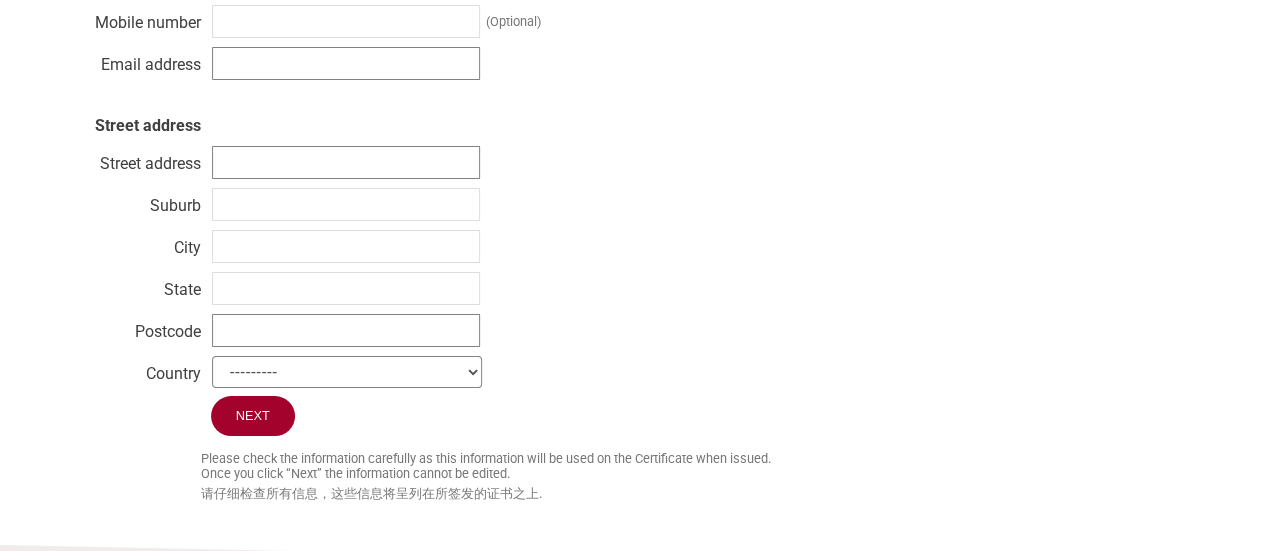 click on "---------
Afghanistan
Albania
Algeria
American Samoa
Andorra
Angola
Anguilla
Antarctica
Antigua and Barbuda
Argentina
Armenia
Aruba
Australia
Austria
Azerbaijan
Bahamas
Bahrain
Bangladesh
Barbados
Belarus
Belgium
Belize
Benin
Bermuda
Bhutan
Bolivia
Bosnia and Herzegovina
Botswana
Bouvet Island
Brazil
British Indian Ocean Territory
Brunei Darussalam
Bulgaria
Burkina Faso
Burundi
Cambodia
Cameroon
Canada
Cape Verde
Cayman Islands
Central African Republic
Chad
Chile
Christmas Island
Cocos (Keeling) Islands
Colombia
Comoros
Congo
Congo, Democratic Republic
Cook Islands
Costa Rica
Cote d'Ivoire
Croatia
Cyprus
Czech Republic
Denmark
Djibouti
Dominica
Dominican Republic
East Timor
Ecuador
Egypt" at bounding box center (347, 372) 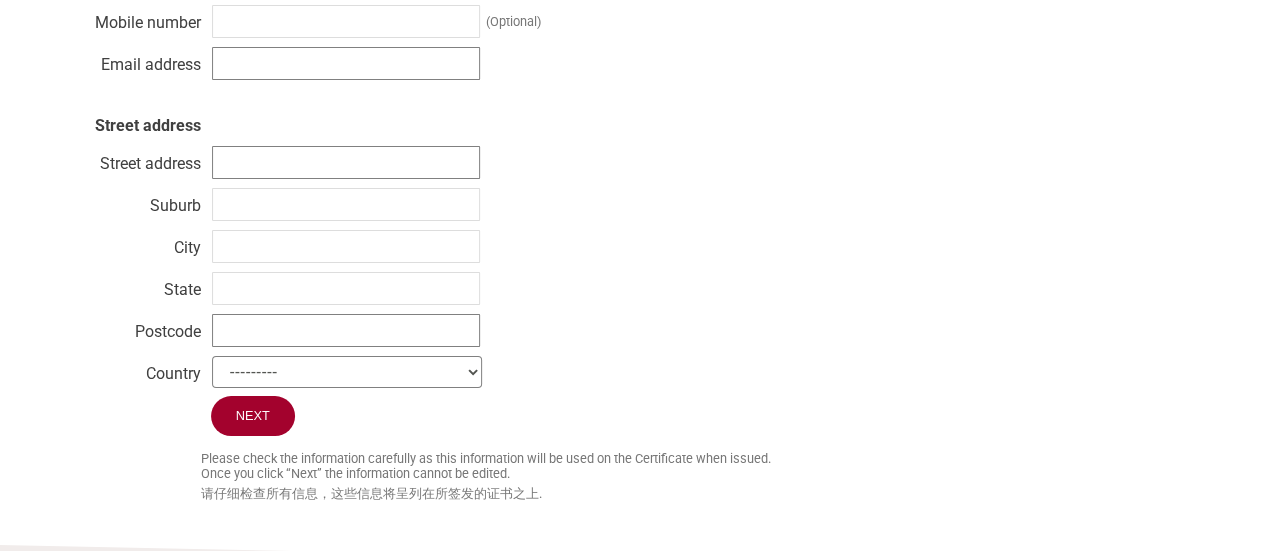 select on "Taiwan" 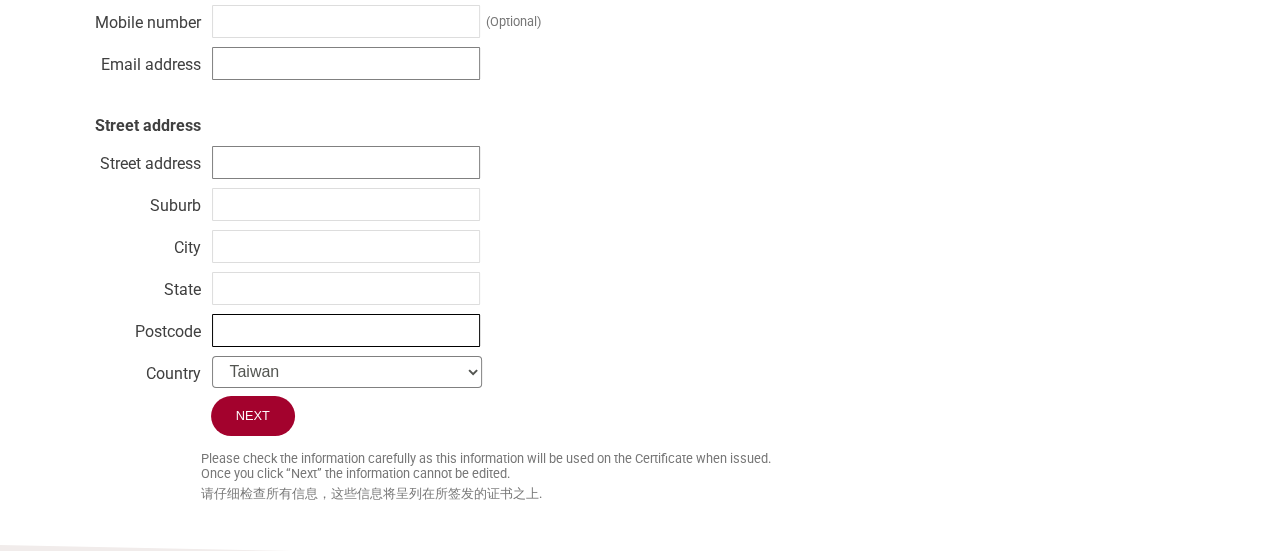 click at bounding box center [346, 330] 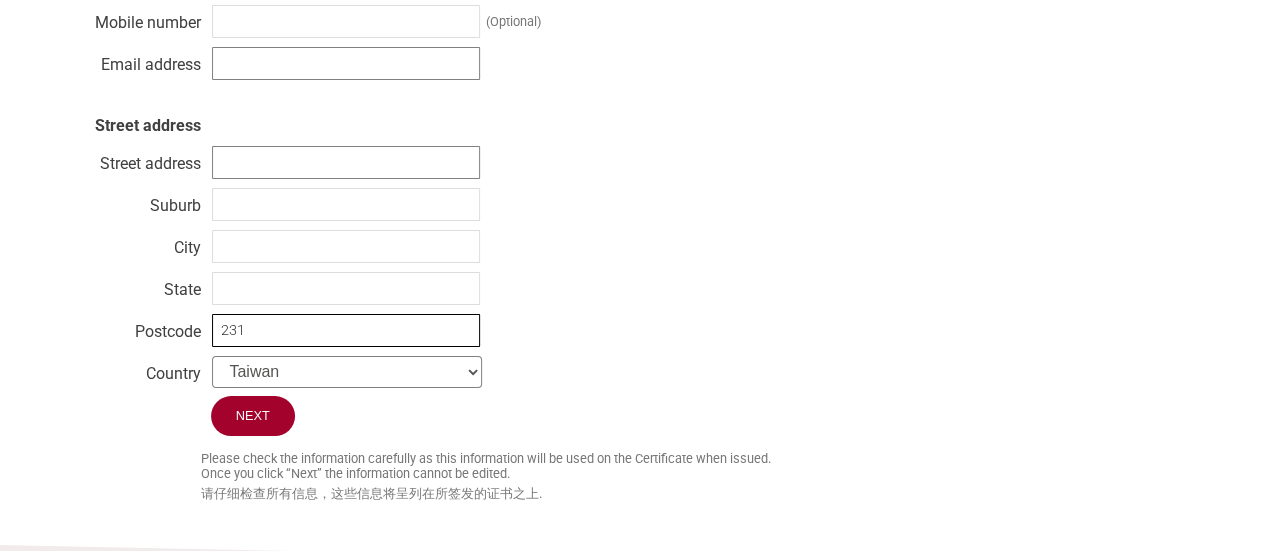 type on "231" 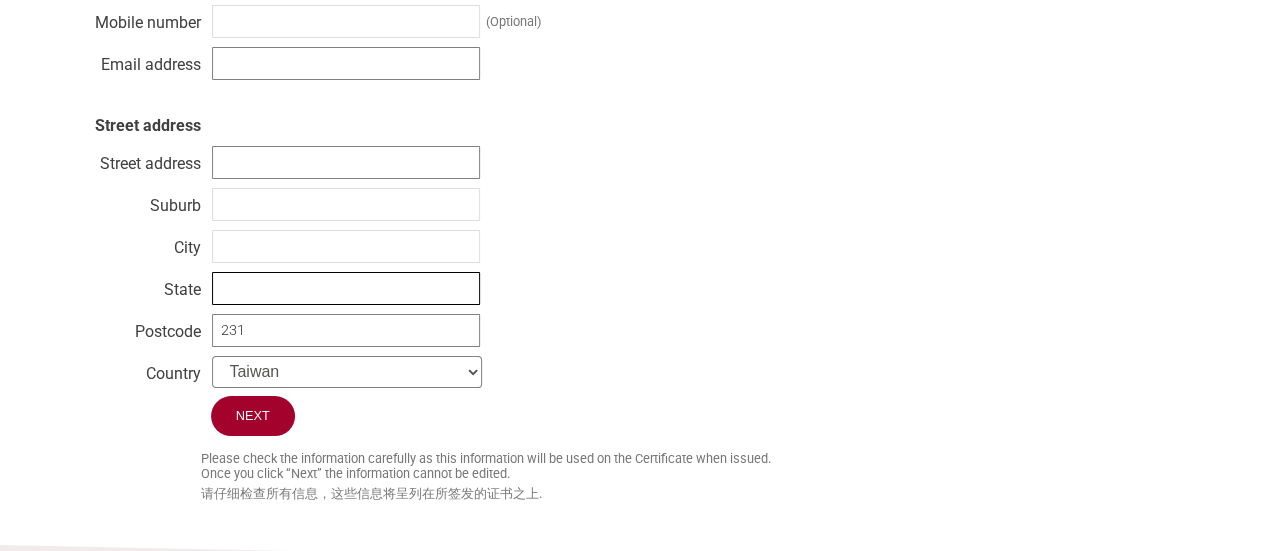 click at bounding box center [346, 288] 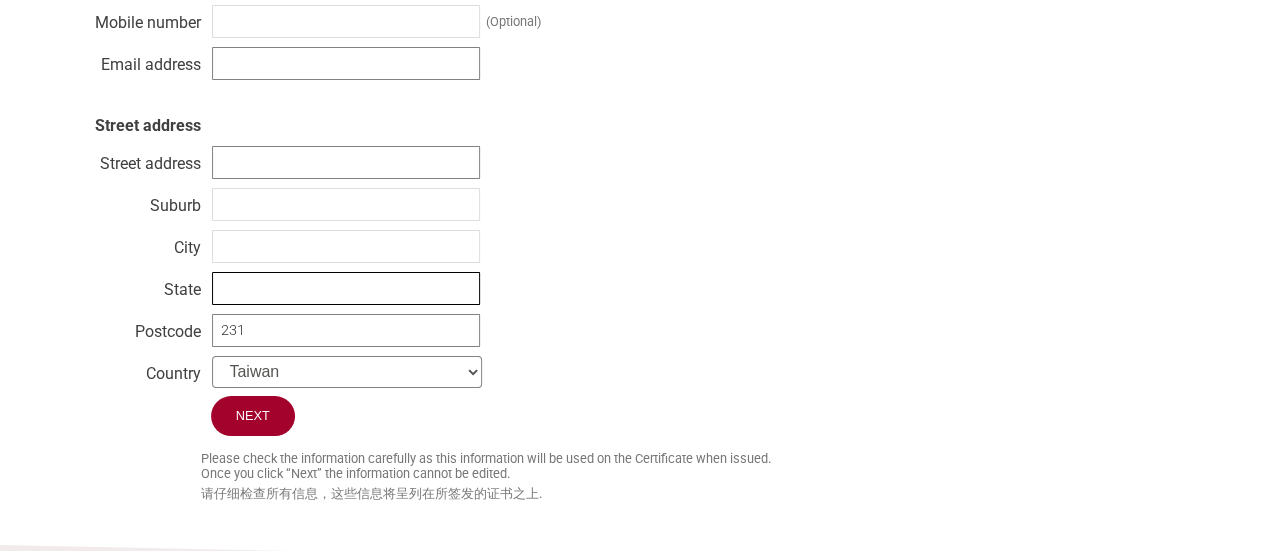 click at bounding box center [346, 288] 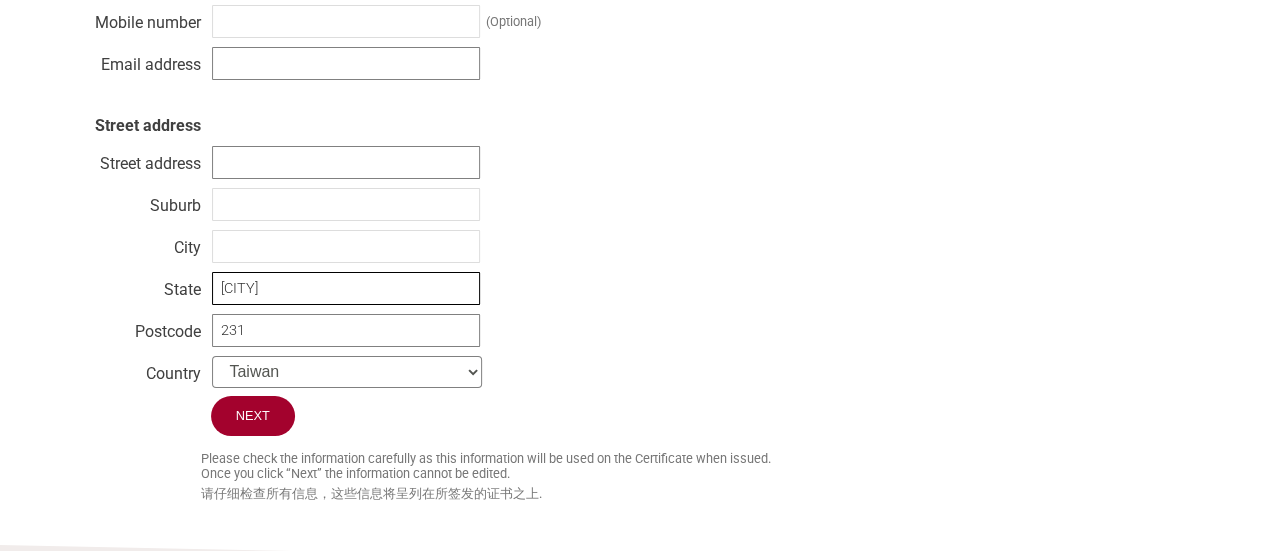 type on "[CITY]" 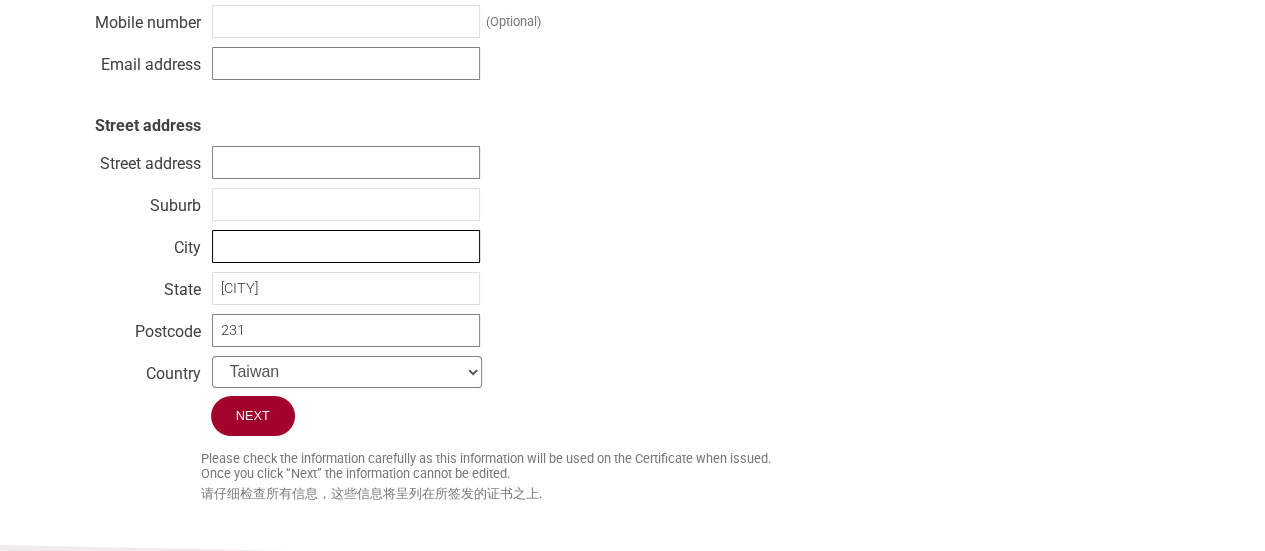 click at bounding box center (346, 246) 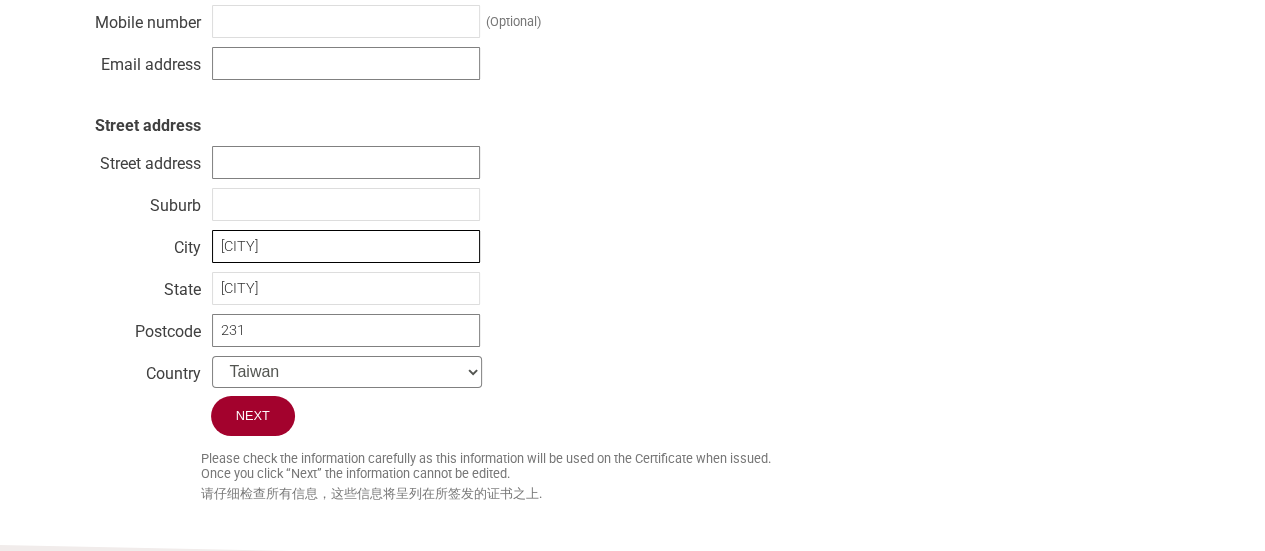 type on "[CITY]" 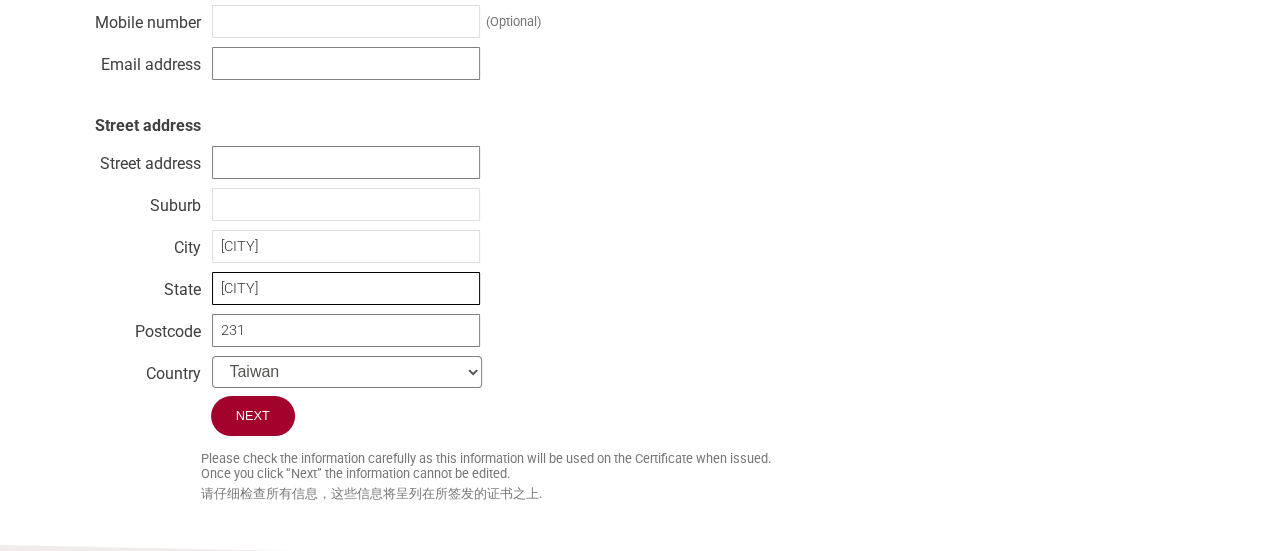 drag, startPoint x: 312, startPoint y: 282, endPoint x: 203, endPoint y: 287, distance: 109.11462 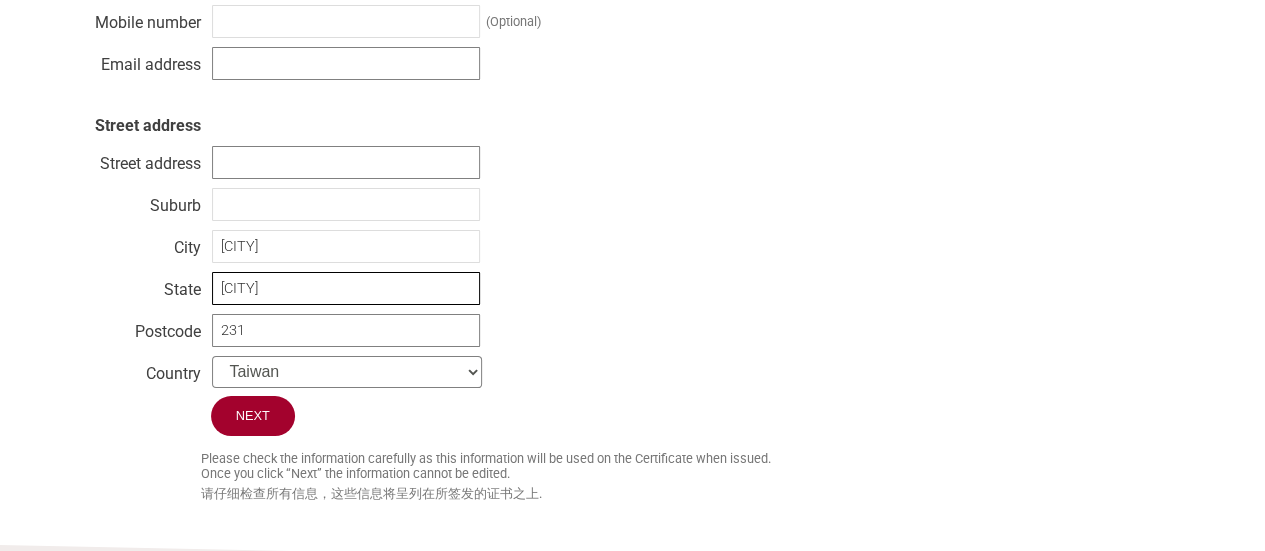 click on "Business name BILLION ELECTRIC CO LTD
ABN / ACN (Australia only)
Contact name [FIRST] [LAST]
Phone number
Mobile number (Optional)
Email address [EMAIL]
Street address
Street address [NUMBER] [STREET]
Suburb [DISTRICT]
City [CITY]
State [STATE]
Postcode [POSTCODE]
Country
---------
Afghanistan
Albania
Algeria
American Samoa
Andorra
Angola
Anguilla
Antarctica
Antigua and Barbuda
Argentina
Armenia
Aruba
Australia
Austria
Azerbaijan
Bahamas
Bahrain
Bangladesh
Barbados
Belarus
Belgium
Belize
Benin
Bermuda
Bhutan
Bolivia
Bosnia and Herzegovina
Botswana
Bouvet Island
Brazil
British Indian Ocean Territory
Brunei Darussalam
Bulgaria
Burkina Faso
Burundi
Cambodia
Cameroon
Canada
Cape Verde
Cayman Islands
Central African Republic
Chad
Chile
Christmas Island" at bounding box center [633, 116] 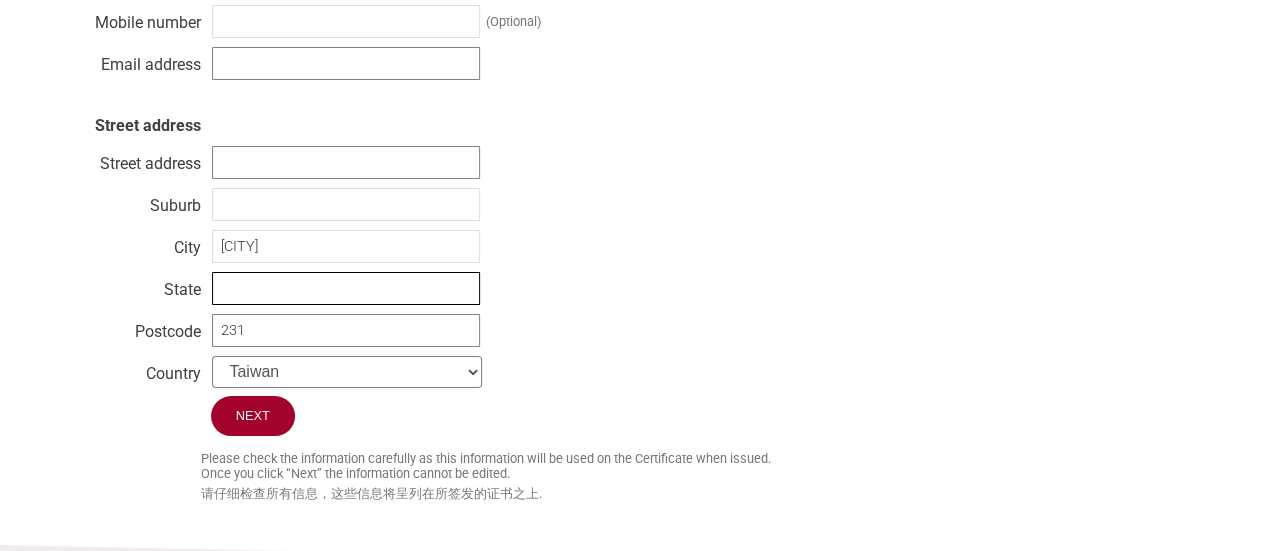 type 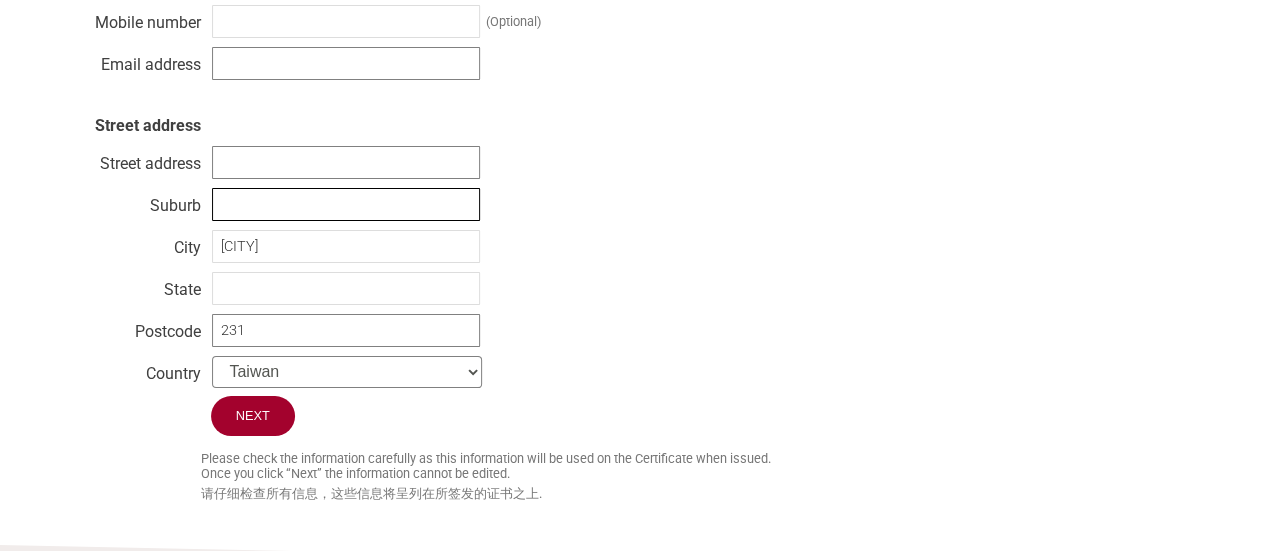 click at bounding box center [346, 204] 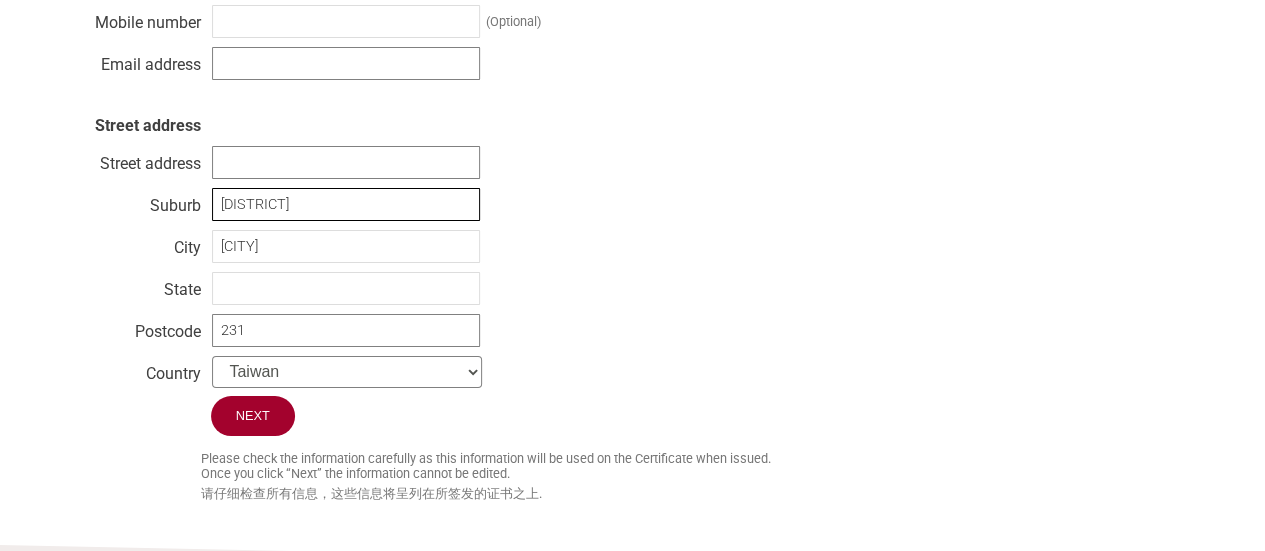 type on "[DISTRICT]" 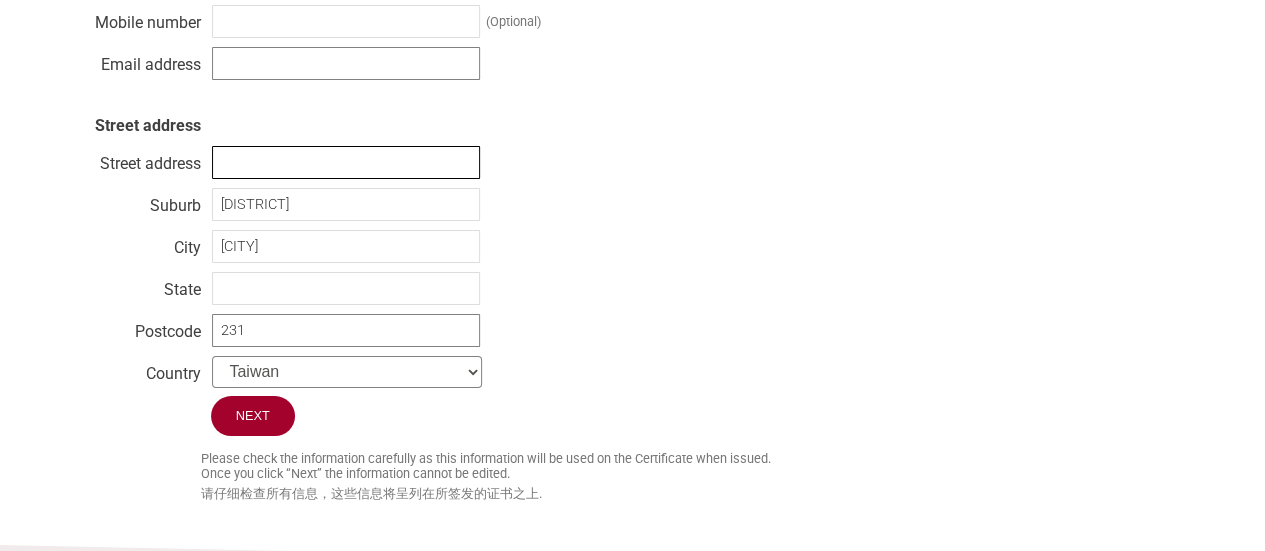 click at bounding box center (346, 162) 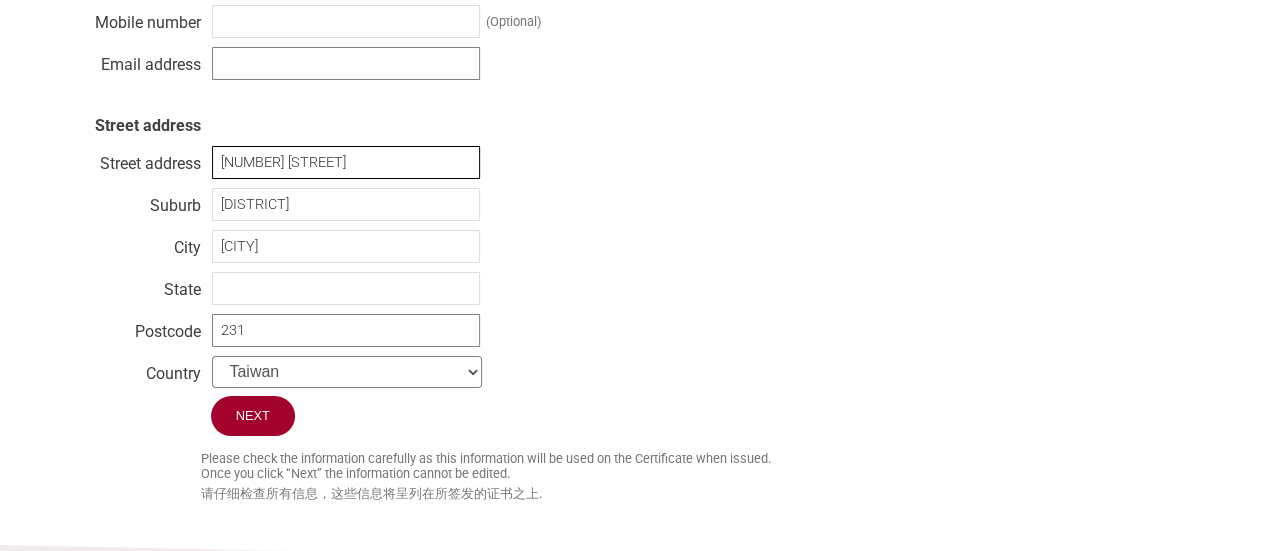 type on "[NUMBER] [STREET]" 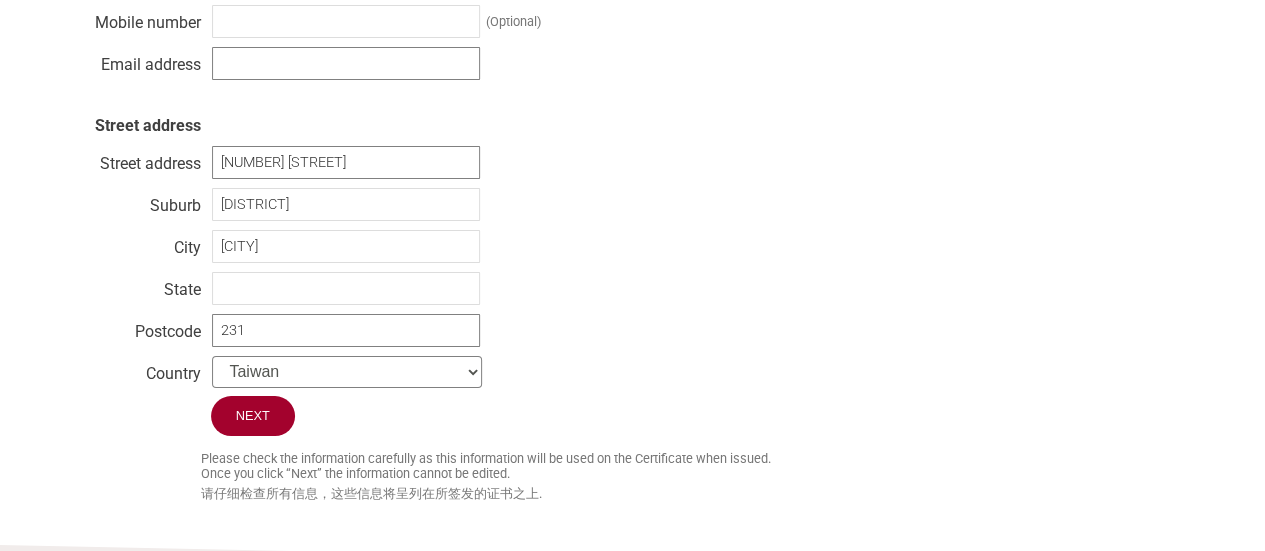 click on "Business name BILLION ELECTRIC CO LTD
ABN / ACN (Australia only)
Contact name [FIRST] [LAST]
Phone number
Mobile number (Optional)
Email address [EMAIL]
Street address
Street address [NUMBER] [STREET]
Suburb [DISTRICT]
City [CITY]
State [STATE]
Postcode [POSTCODE]
Country
---------
Afghanistan
Albania
Algeria
American Samoa
Andorra
Angola
Anguilla
Antarctica
Antigua and Barbuda
Argentina
Armenia
Aruba
Australia
Austria
Azerbaijan
Bahamas
Bahrain
Bangladesh
Barbados
Belarus
Belgium
Belize
Benin
Bermuda
Bhutan
Bolivia
Bosnia and Herzegovina
Botswana
Bouvet Island
Brazil
British Indian Ocean Territory
Brunei Darussalam
Bulgaria
Burkina Faso
Burundi
Cambodia
Cameroon
Canada
Cape Verde
Cayman Islands
Central African Republic
Chad
Chile" at bounding box center (633, 116) 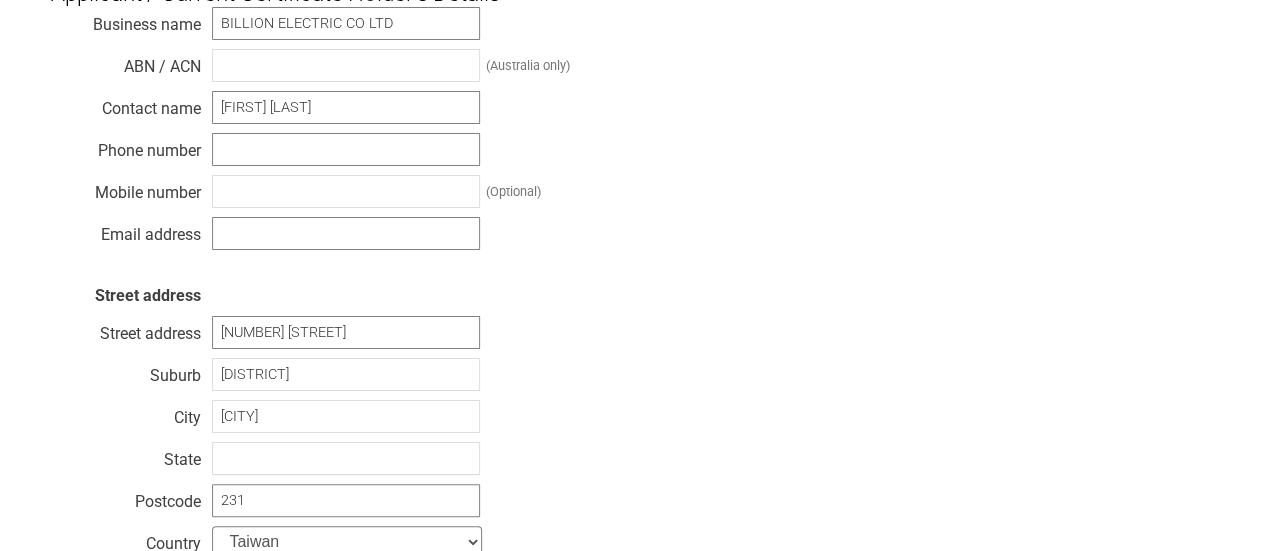 scroll, scrollTop: 900, scrollLeft: 0, axis: vertical 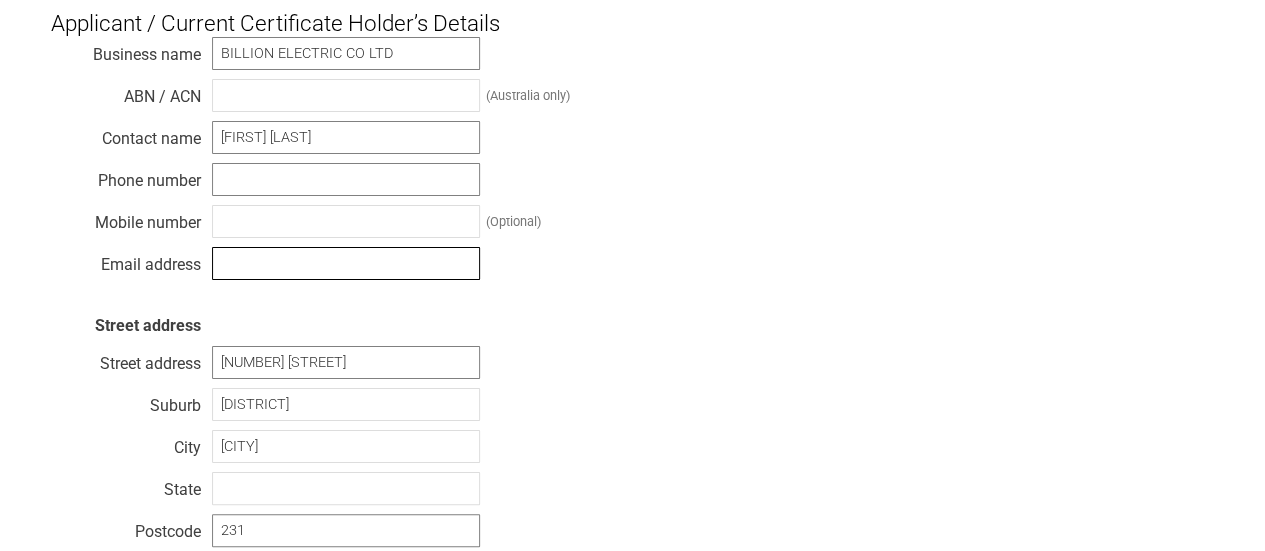 click at bounding box center [346, 263] 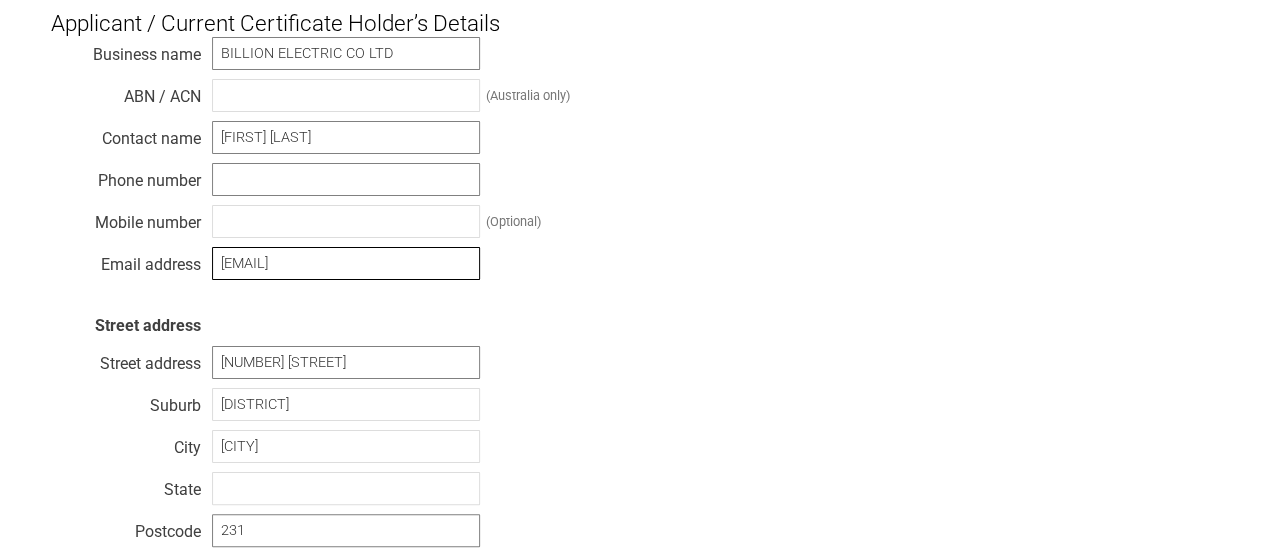 type on "[EMAIL]" 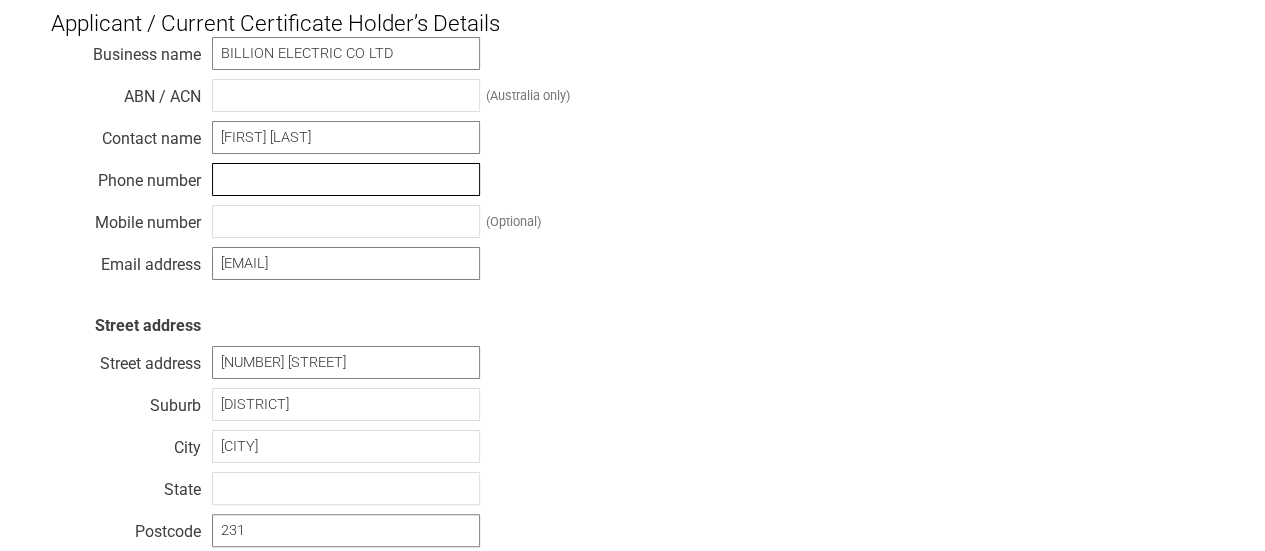 click at bounding box center [346, 179] 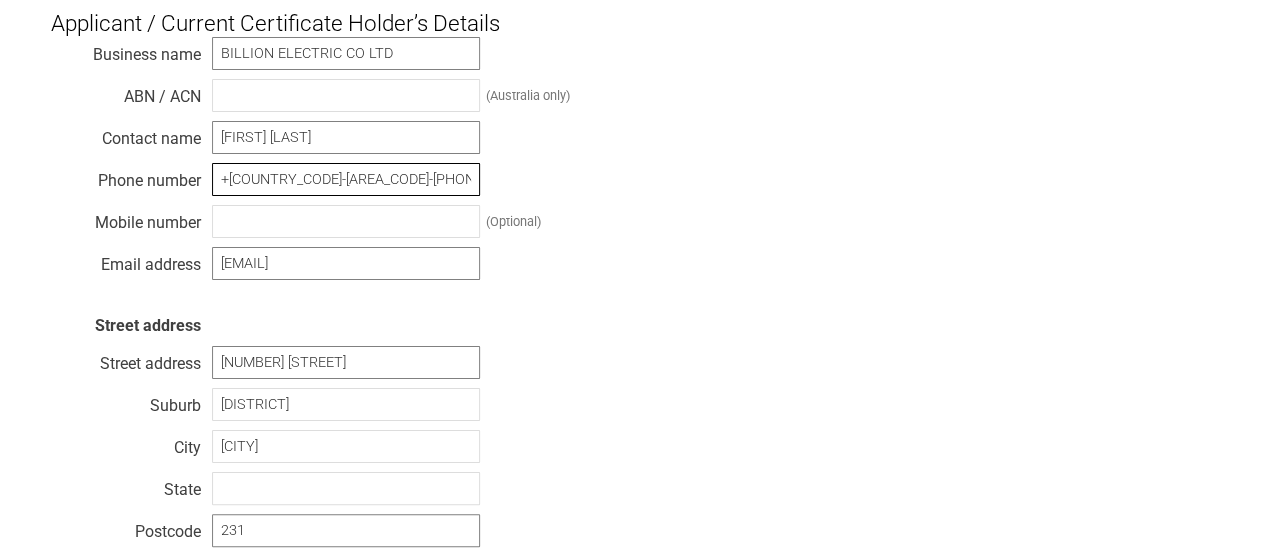type on "+[COUNTRY_CODE]-[AREA_CODE]-[PHONE_NUMBER]" 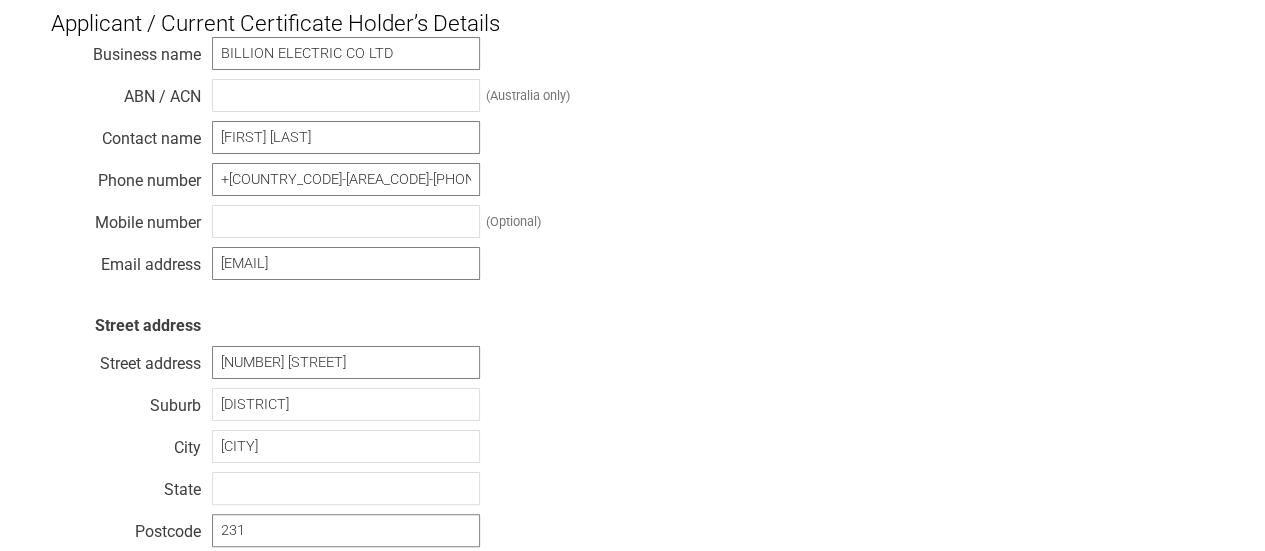 click on "Business name BILLION ELECTRIC CO LTD
ABN / ACN (Australia only)
Contact name [FIRST] [LAST]
Phone number +[COUNTRY_CODE]-[AREA_CODE]-[PHONE_NUMBER]
Mobile number (Optional)
Email address [EMAIL]
Street address
Street address [NUMBER] [STREET]
Suburb [DISTRICT]
City [CITY]
State [STATE]
Postcode [POSTCODE]
Country
---------
Afghanistan
Albania
Algeria
American Samoa
Andorra
Angola
Anguilla
Antarctica
Antigua and Barbuda
Argentina
Armenia
Aruba
Australia
Austria
Azerbaijan
Bahamas
Bahrain
Bangladesh
Barbados
Belarus
Belgium
Belize
Benin
Bermuda
Bhutan
Bolivia
Bosnia and Herzegovina
Botswana
Bouvet Island
Brazil
British Indian Ocean Territory
Brunei Darussalam
Bulgaria
Burkina Faso
Burundi
Cambodia
Cameroon
Canada
Cape Verde
Cayman Islands" at bounding box center (633, 316) 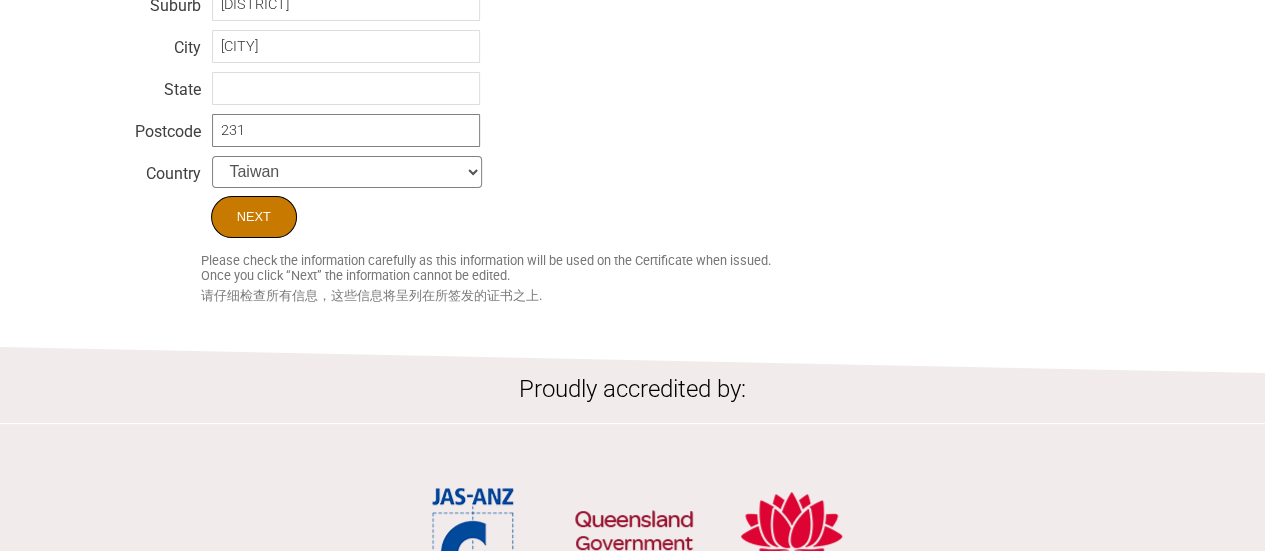 click on "Next" at bounding box center (254, 217) 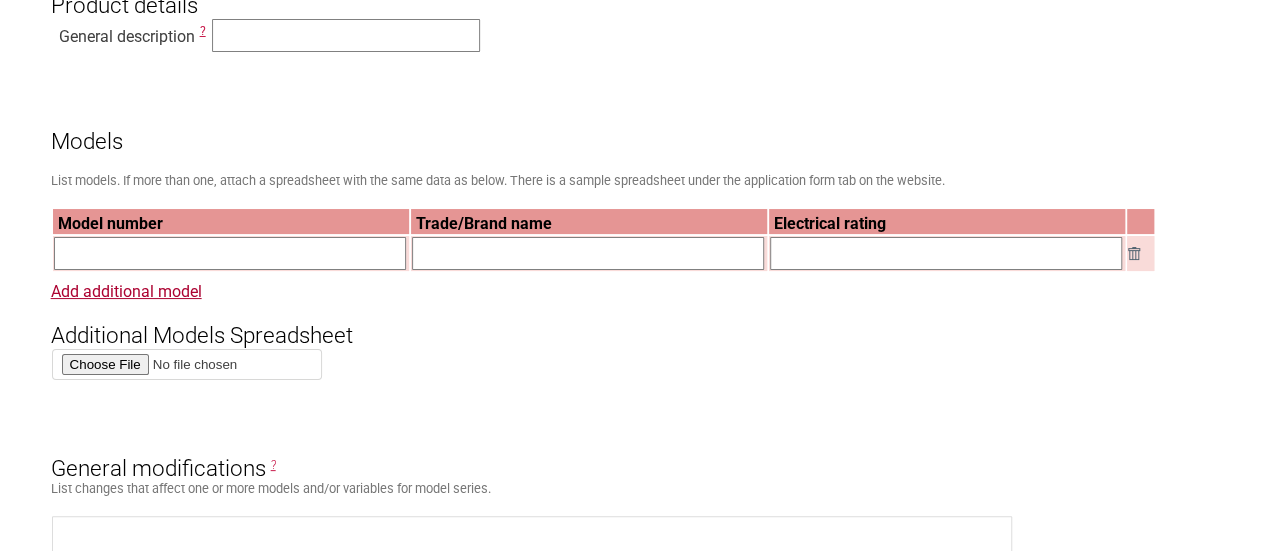 scroll, scrollTop: 800, scrollLeft: 0, axis: vertical 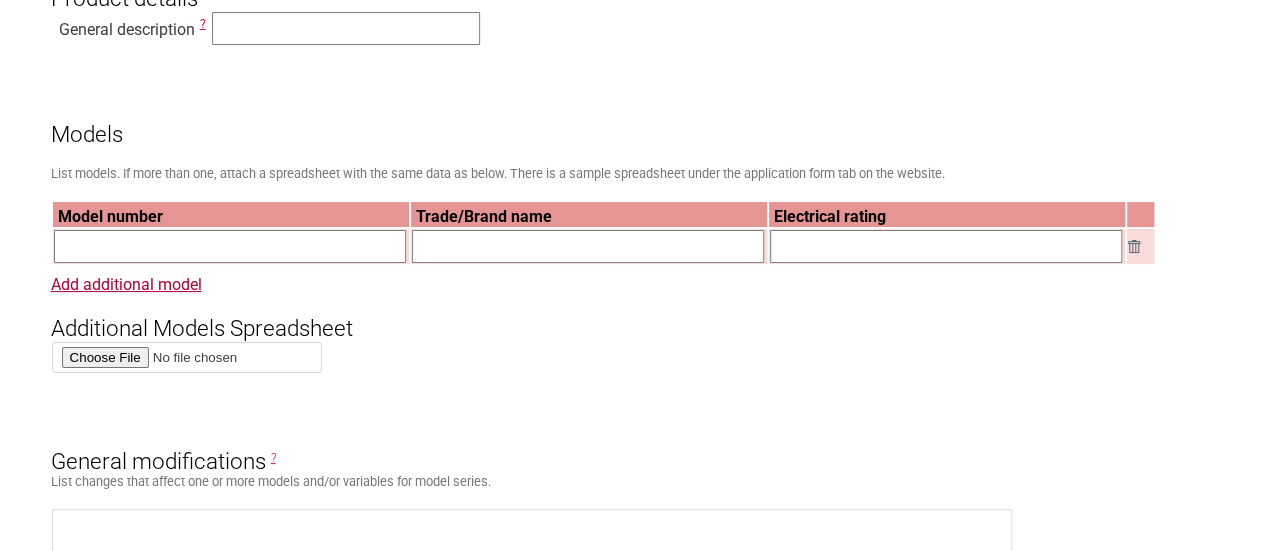click on "Resume key: [RESUME_KEY]
Please record this key, it will enable you to resume your application later.
Consultant details
Business name Wendell Electrical Testing Co., Ltd.
Email address [EMAIL]
Postal address
Address [NUMBER] [STREET], [STREET_DETAIL], [STREET_DETAIL], [STREET_DETAIL]
Suburb [DISTRICT]
City [DISTRICT]
State [CITY]
Postcode [POSTCODE]
Country
---------
Afghanistan
Albania
Algeria
American Samoa
Andorra
Angola
Anguilla
Antarctica
Antigua and Barbuda
Argentina
Armenia
Aruba
Australia
Austria
Azerbaijan
Bahamas
Bahrain
Bangladesh
Barbados
Belarus
Belgium
Belize
Benin
Bermuda
Bhutan
Bolivia
Bosnia and Herzegovina
Botswana
Bouvet Island
Brazil
British Indian Ocean Territory
Brunei Darussalam
Bulgaria
Burkina Faso
Burundi
Cambodia
Cameroon
Canada" at bounding box center (633, 1015) 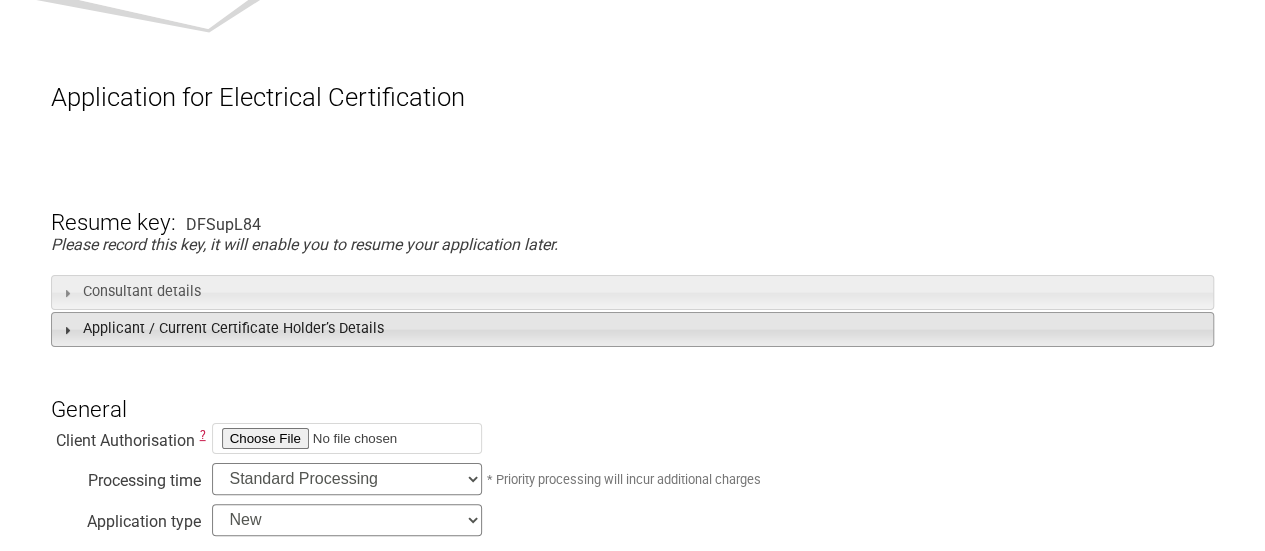 scroll, scrollTop: 200, scrollLeft: 0, axis: vertical 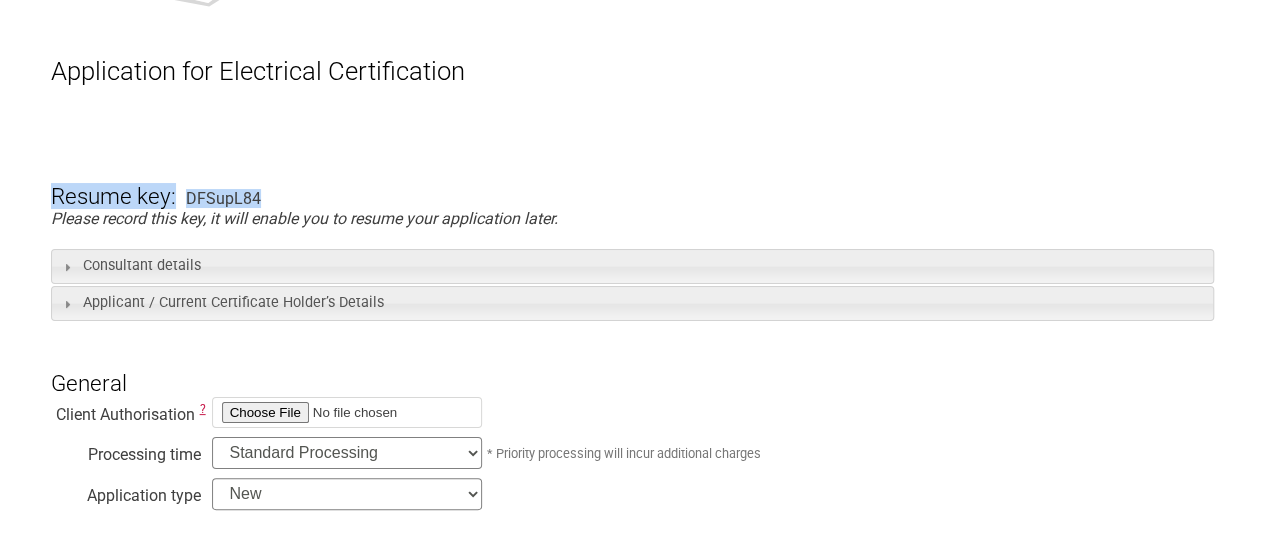 drag, startPoint x: 288, startPoint y: 203, endPoint x: 43, endPoint y: 187, distance: 245.5219 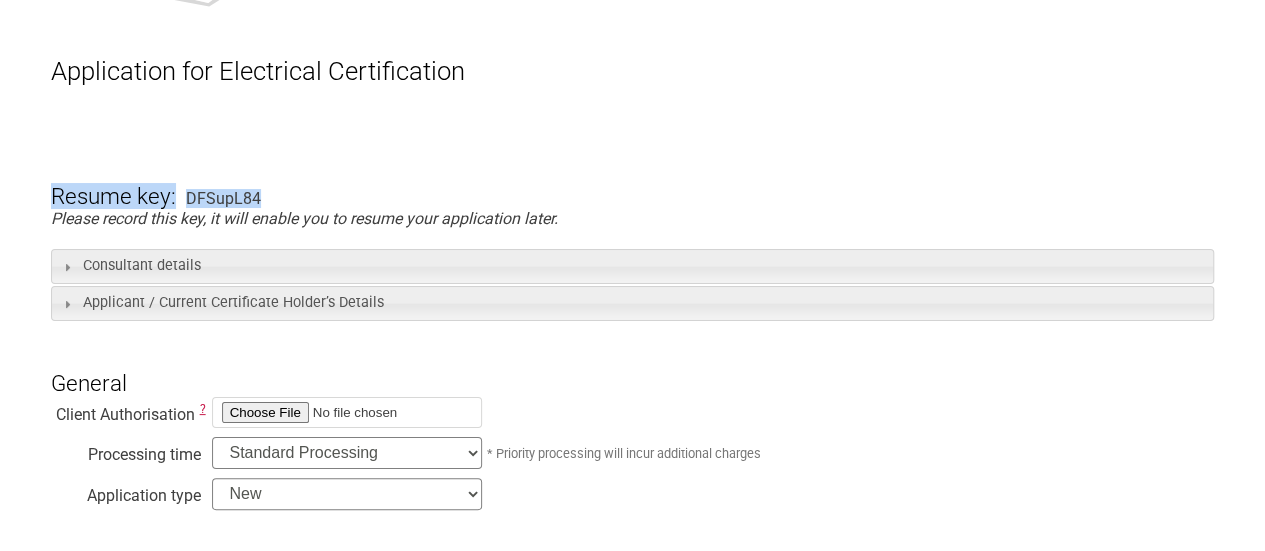 click on "Application for Electrical Certification
Resume key: [RESUME_KEY]
Please record this key, it will enable you to resume your application later.
Consultant details
Business name Wendell Electrical Testing Co., Ltd.
Email address [EMAIL]
Postal address
Address [NUMBER] [STREET], [STREET_DETAIL], [STREET_DETAIL], [STREET_DETAIL]
Suburb [DISTRICT]
City [DISTRICT]
State [CITY]
Postcode [POSTCODE]
Country
---------
Afghanistan
Albania
Algeria
American Samoa
Andorra
Angola
Anguilla
Antarctica
Antigua and Barbuda
Argentina
Armenia
Aruba
Australia
Austria
Azerbaijan
Bahamas
Bahrain
Bangladesh
Barbados
Belarus
Belgium
Belize
Benin
Bermuda
Bhutan
Bolivia
Bosnia and Herzegovina
Botswana
Bouvet Island
Brazil
British Indian Ocean Territory
Brunei Darussalam
Bulgaria" at bounding box center (632, 1531) 